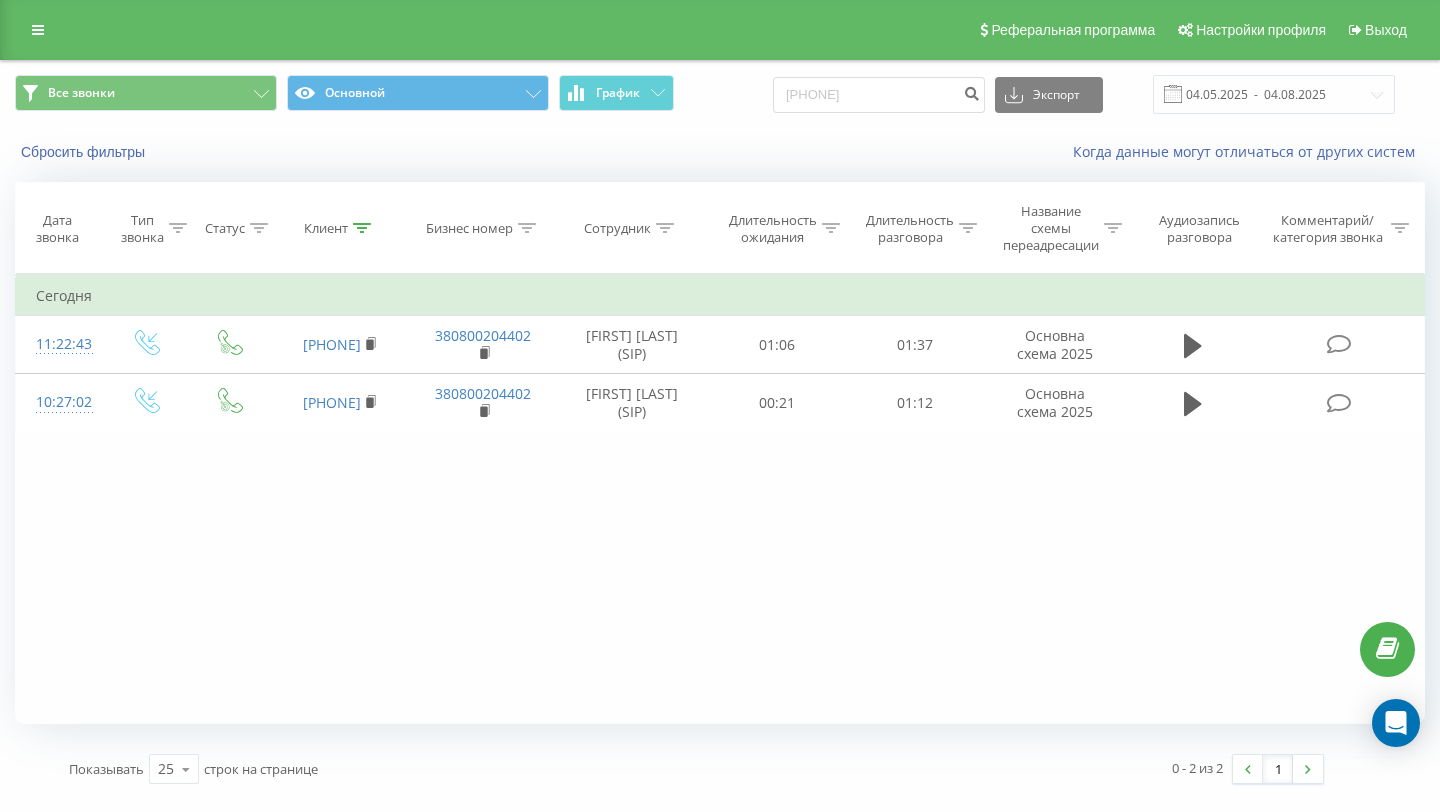 scroll, scrollTop: 0, scrollLeft: 0, axis: both 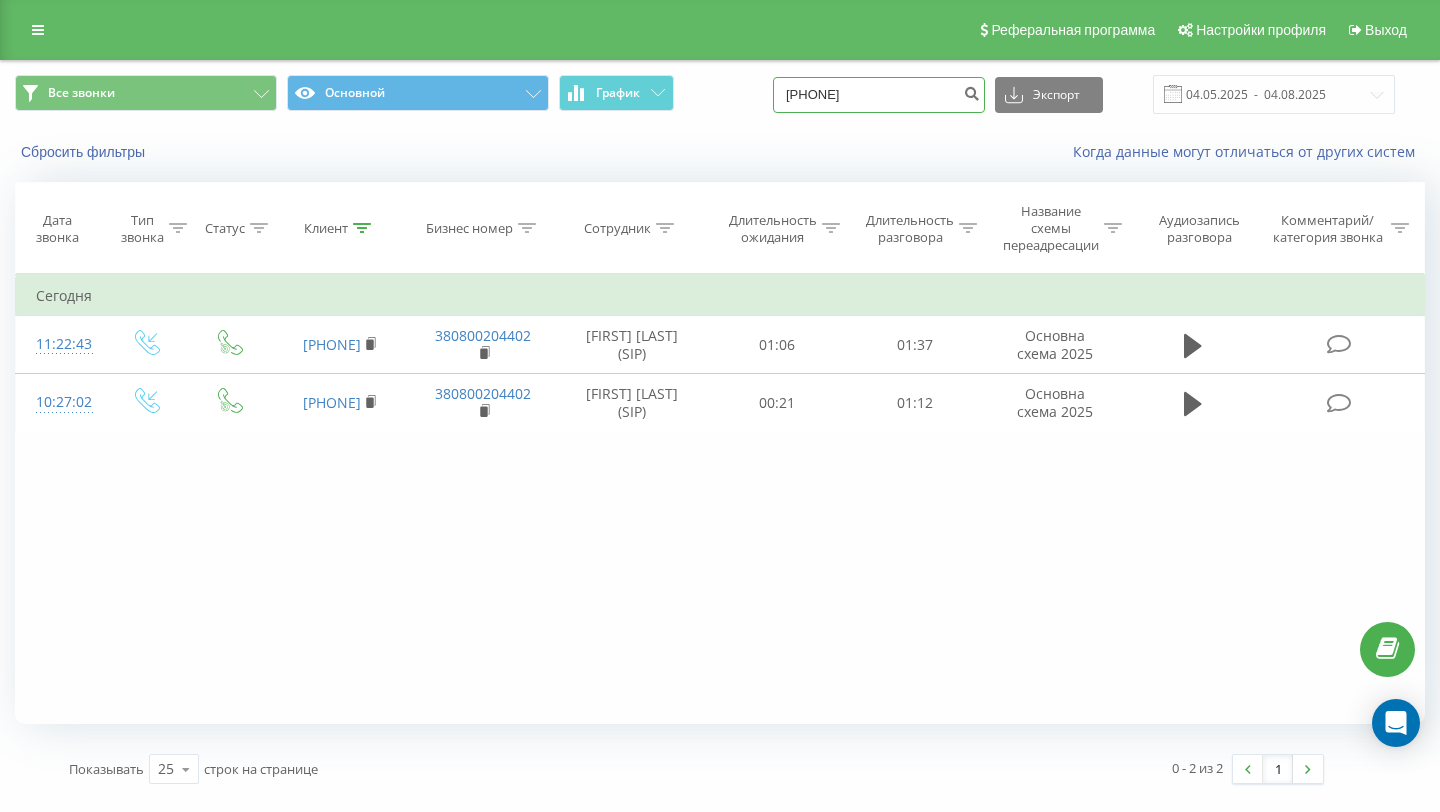 click on "380951612345" at bounding box center [879, 95] 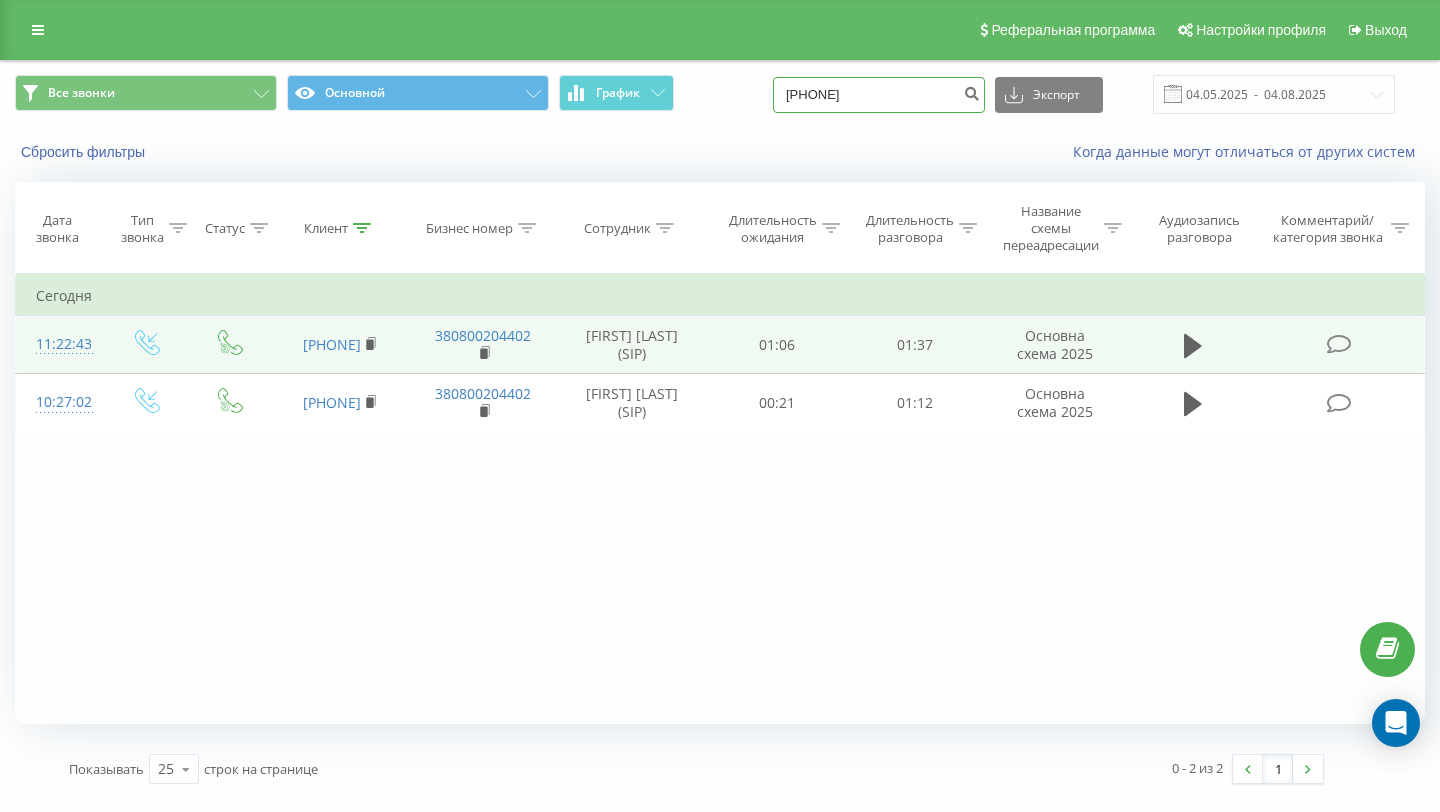 type on "[NUMBER]" 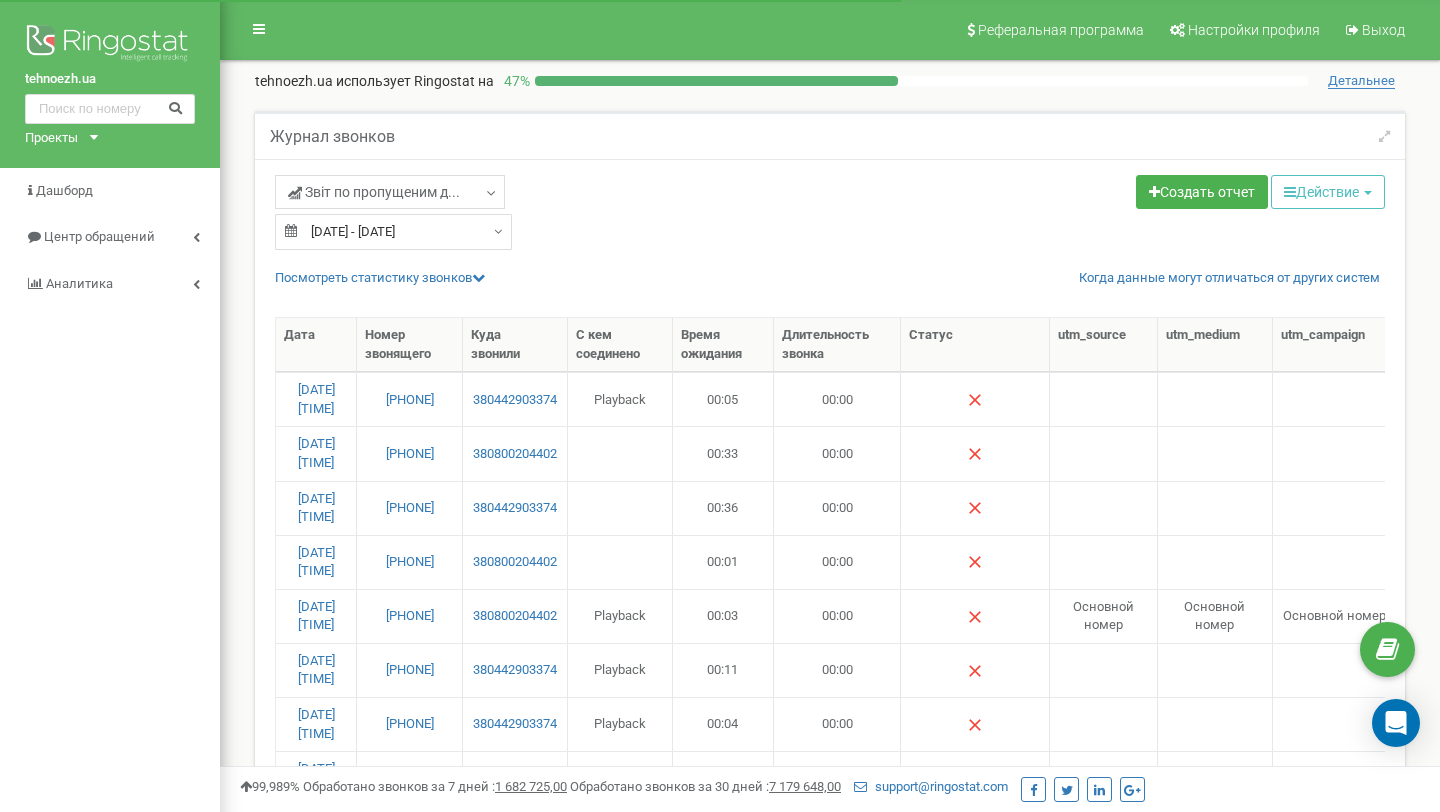 select on "50" 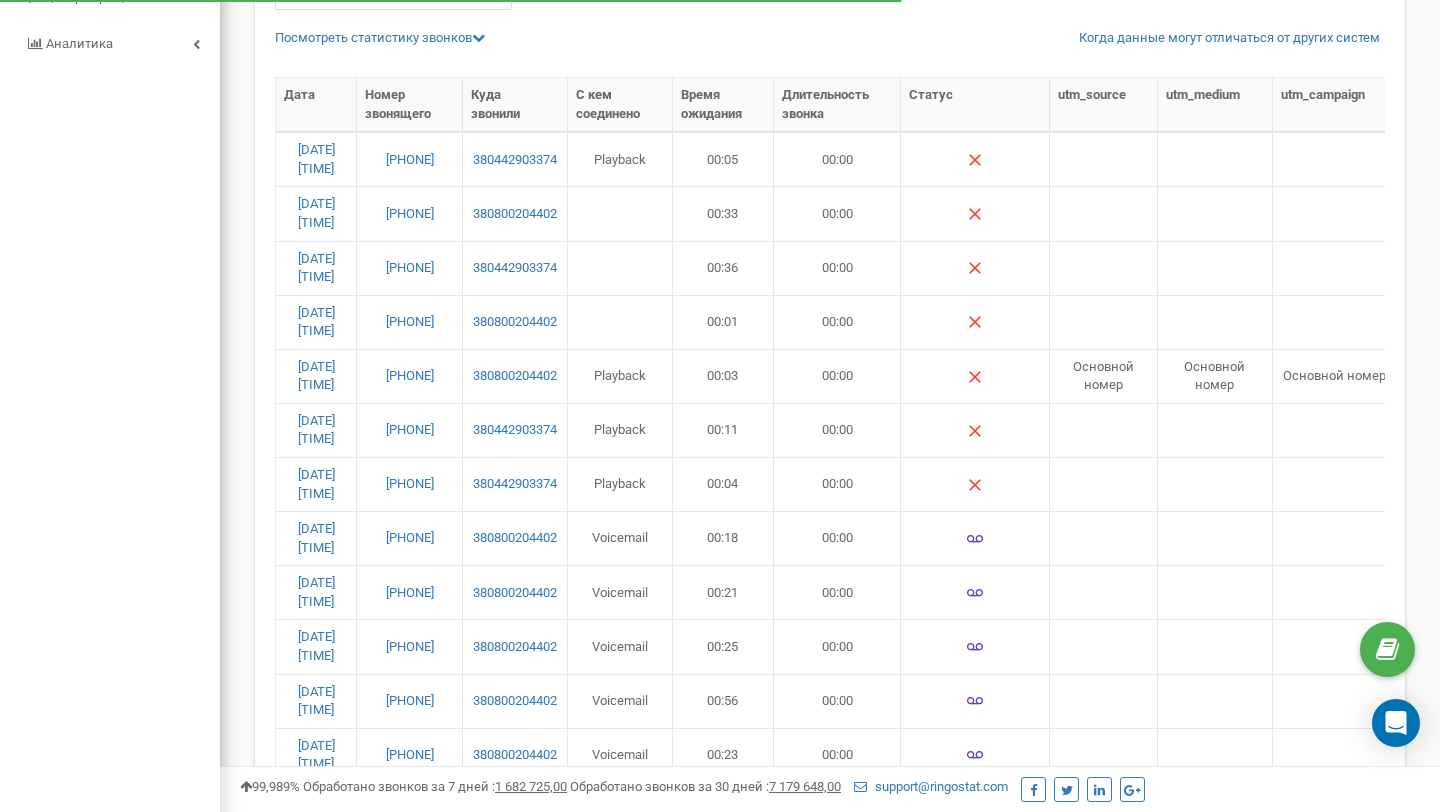 scroll, scrollTop: 0, scrollLeft: 0, axis: both 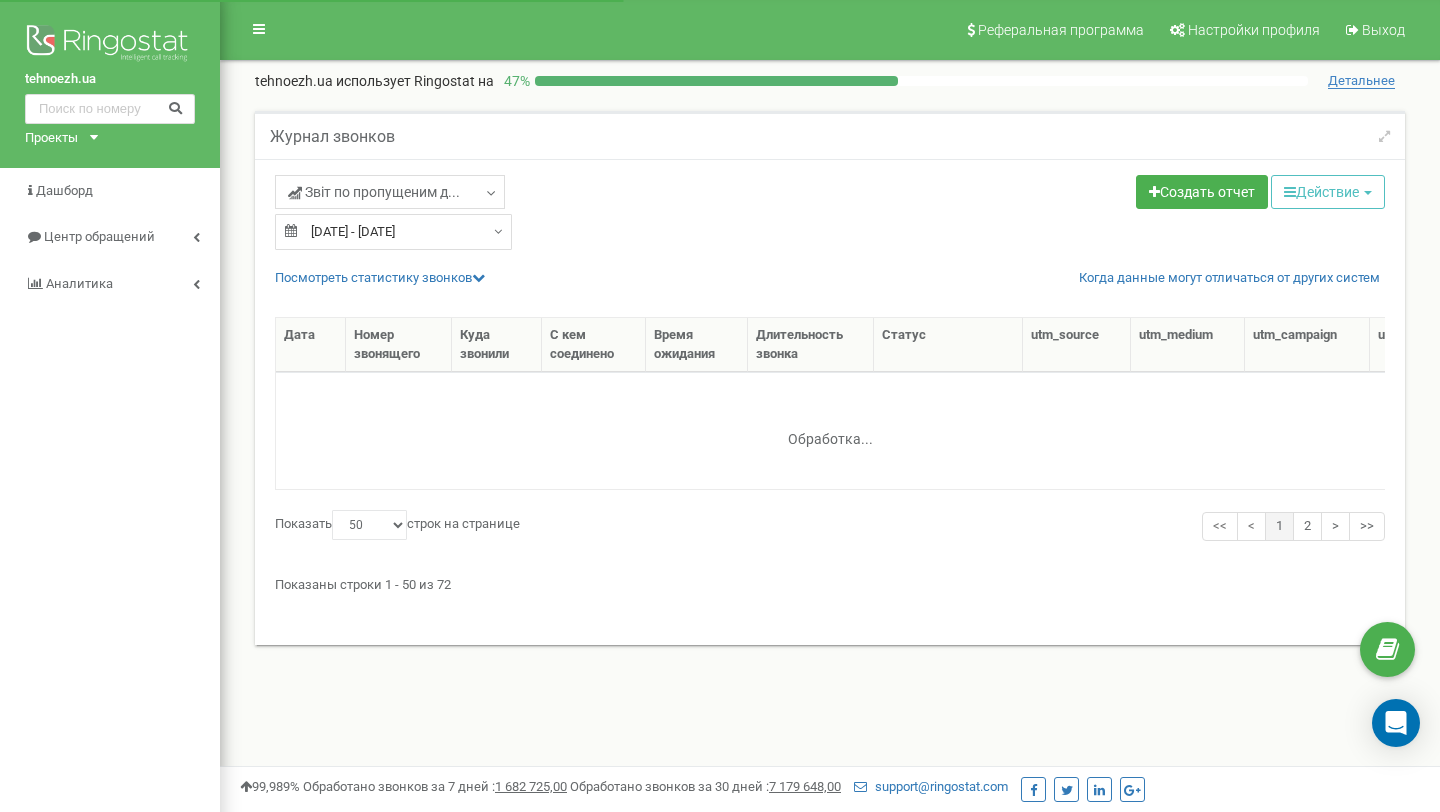 select on "50" 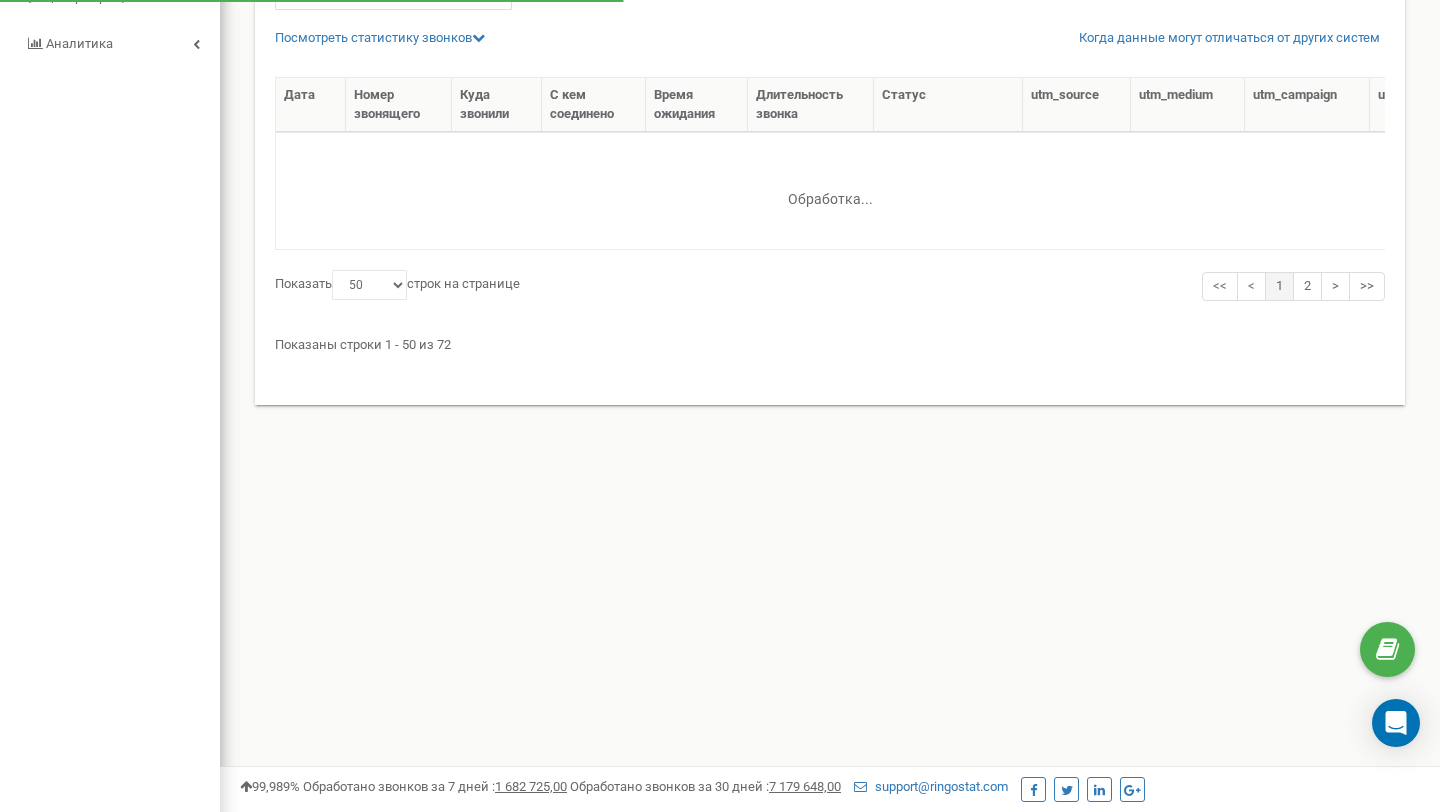 scroll, scrollTop: 0, scrollLeft: 0, axis: both 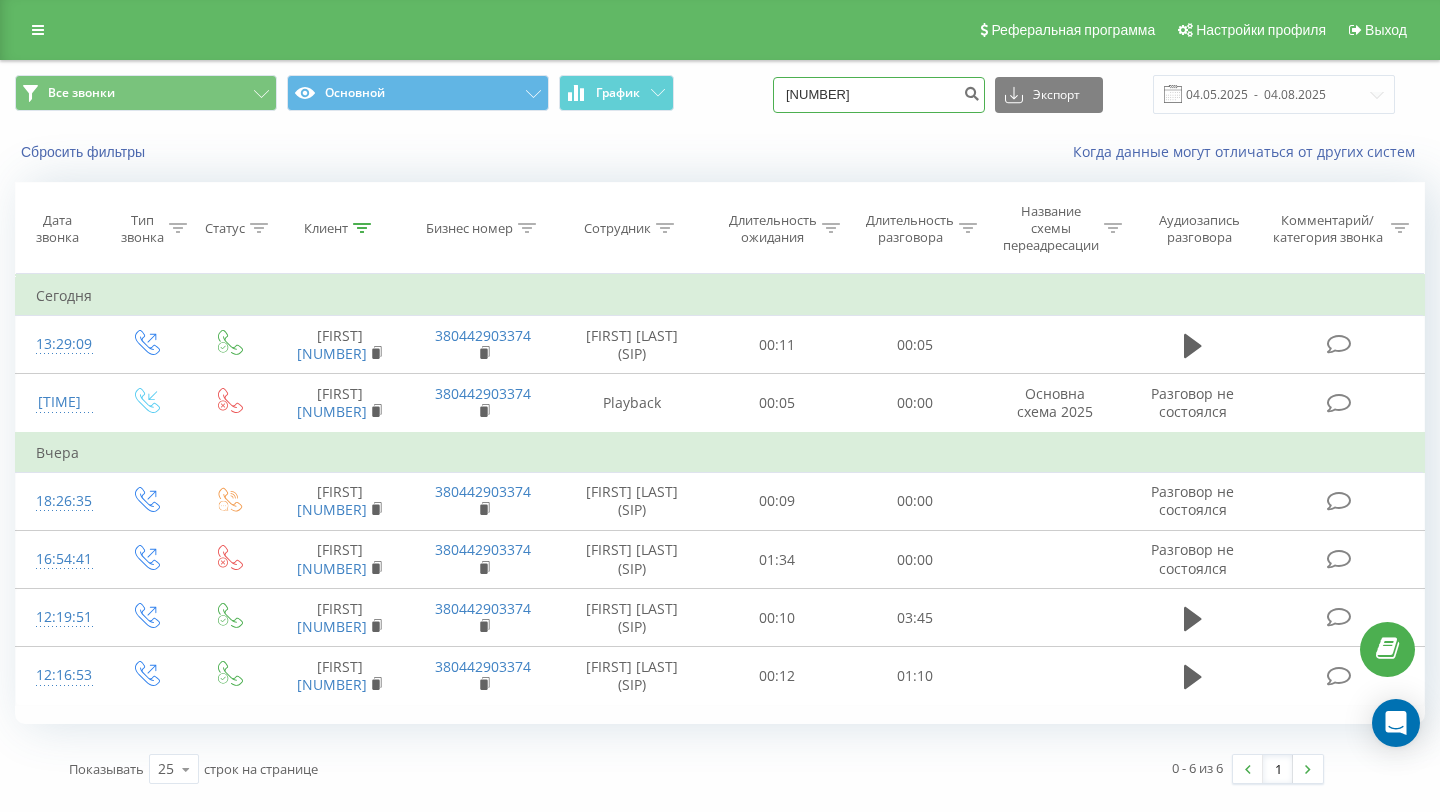 click on "[NUMBER]" at bounding box center [879, 95] 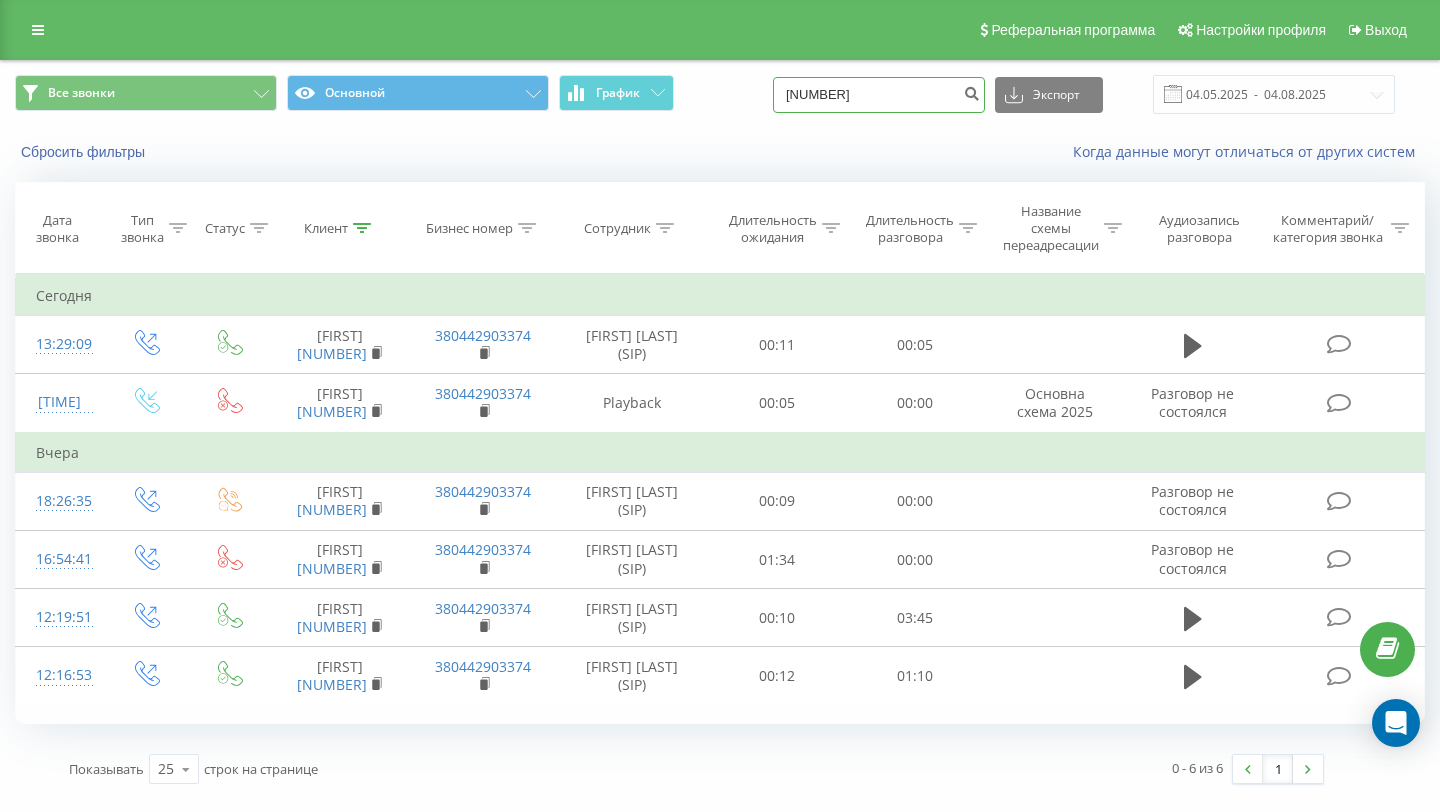 type on "380501410184" 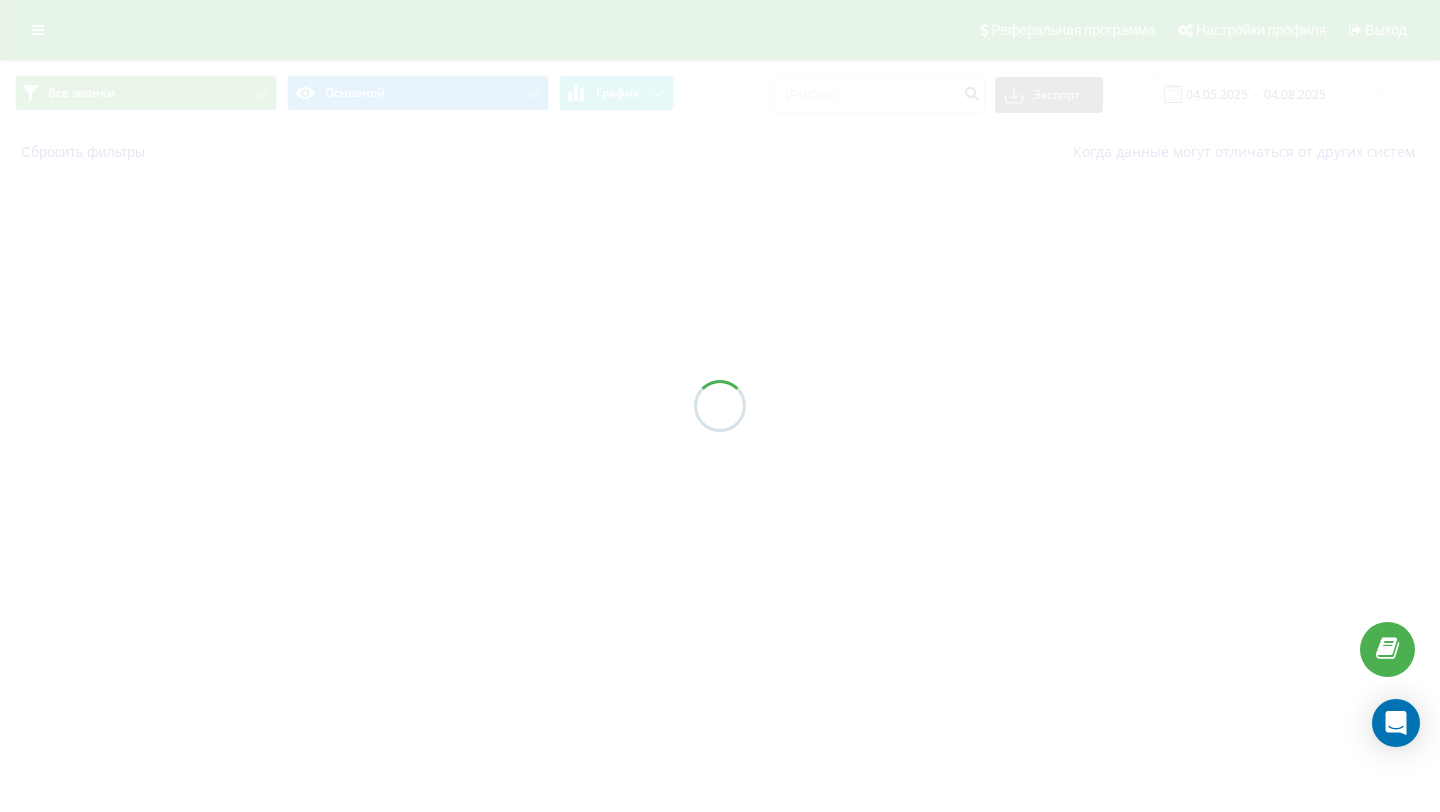scroll, scrollTop: 0, scrollLeft: 0, axis: both 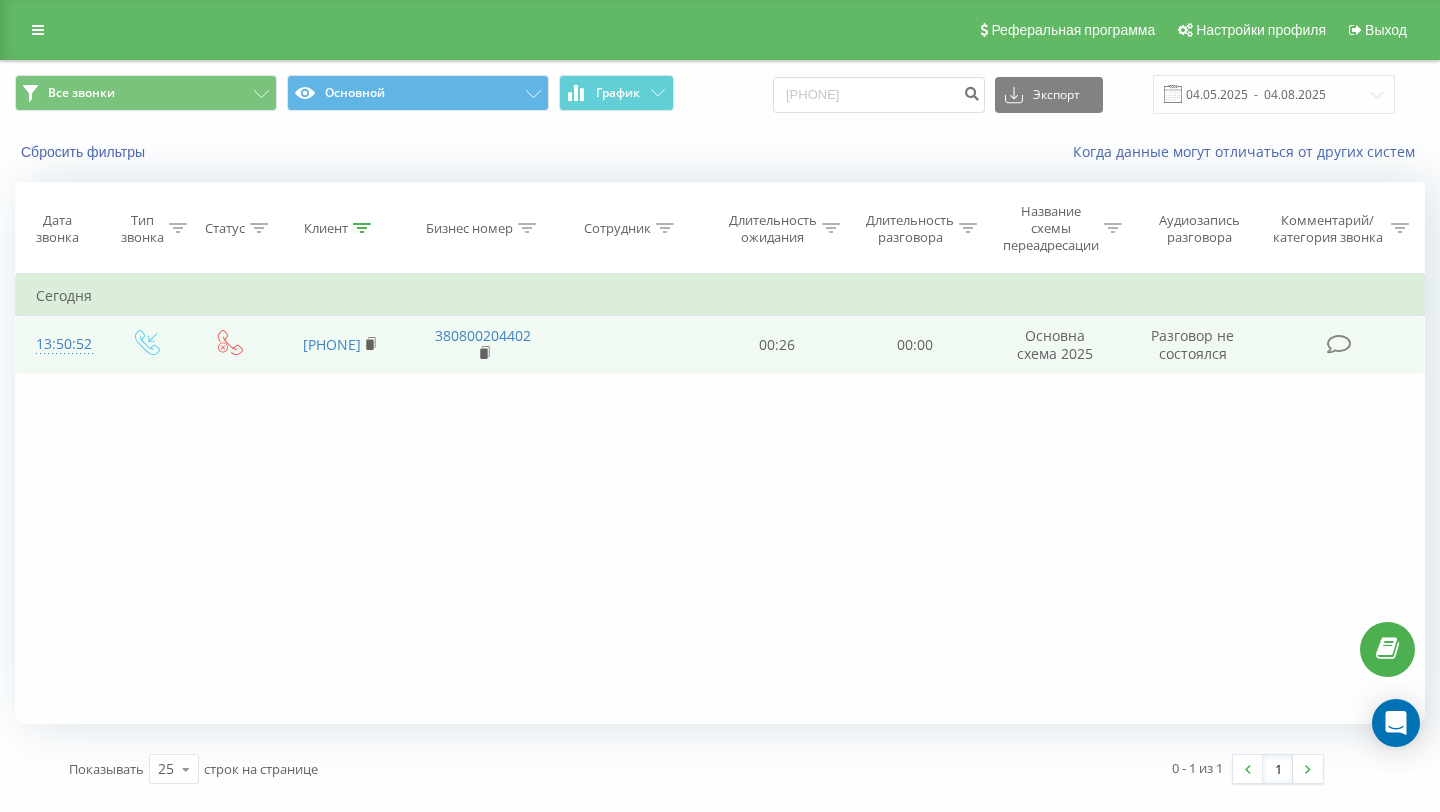 click on "[PHONE]" at bounding box center (340, 345) 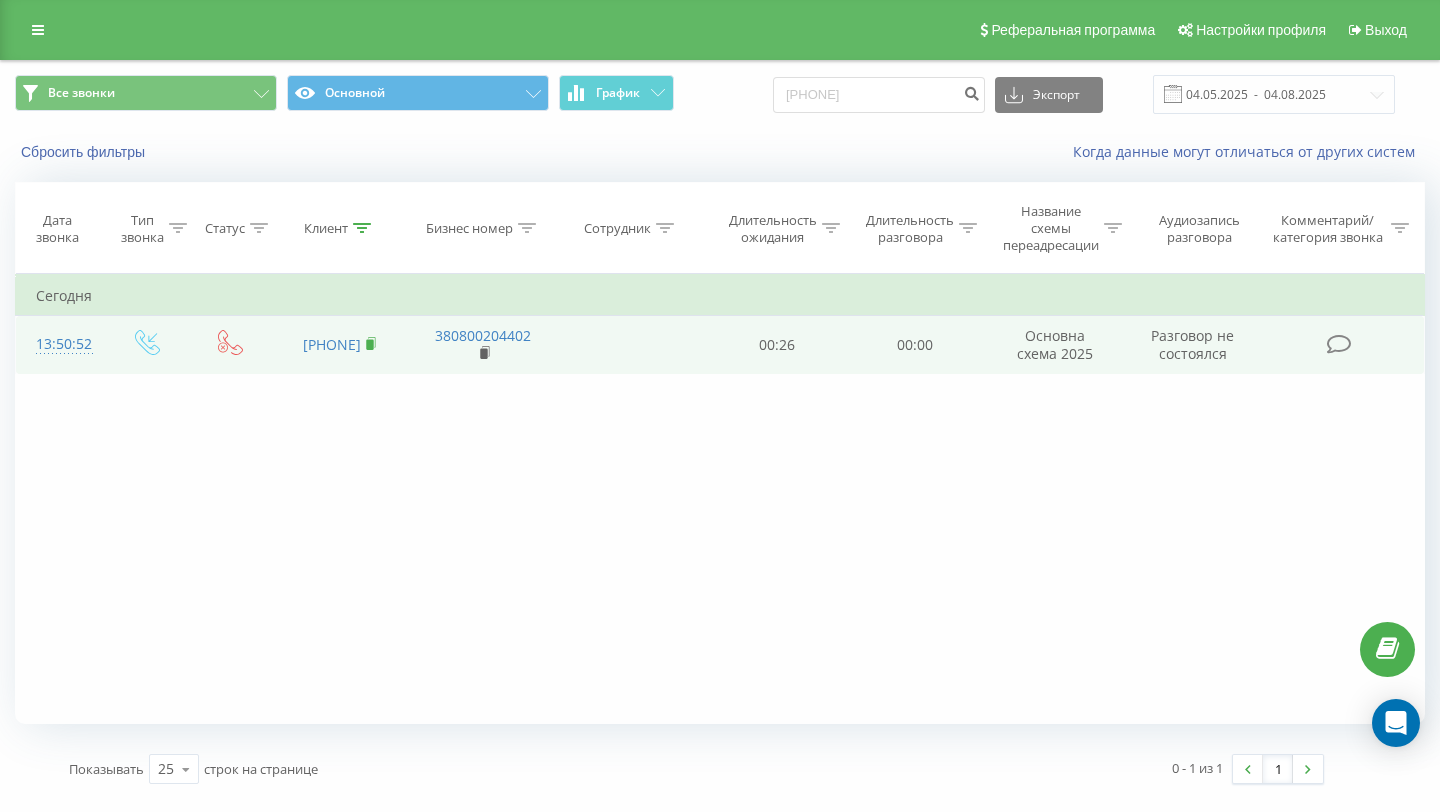 click 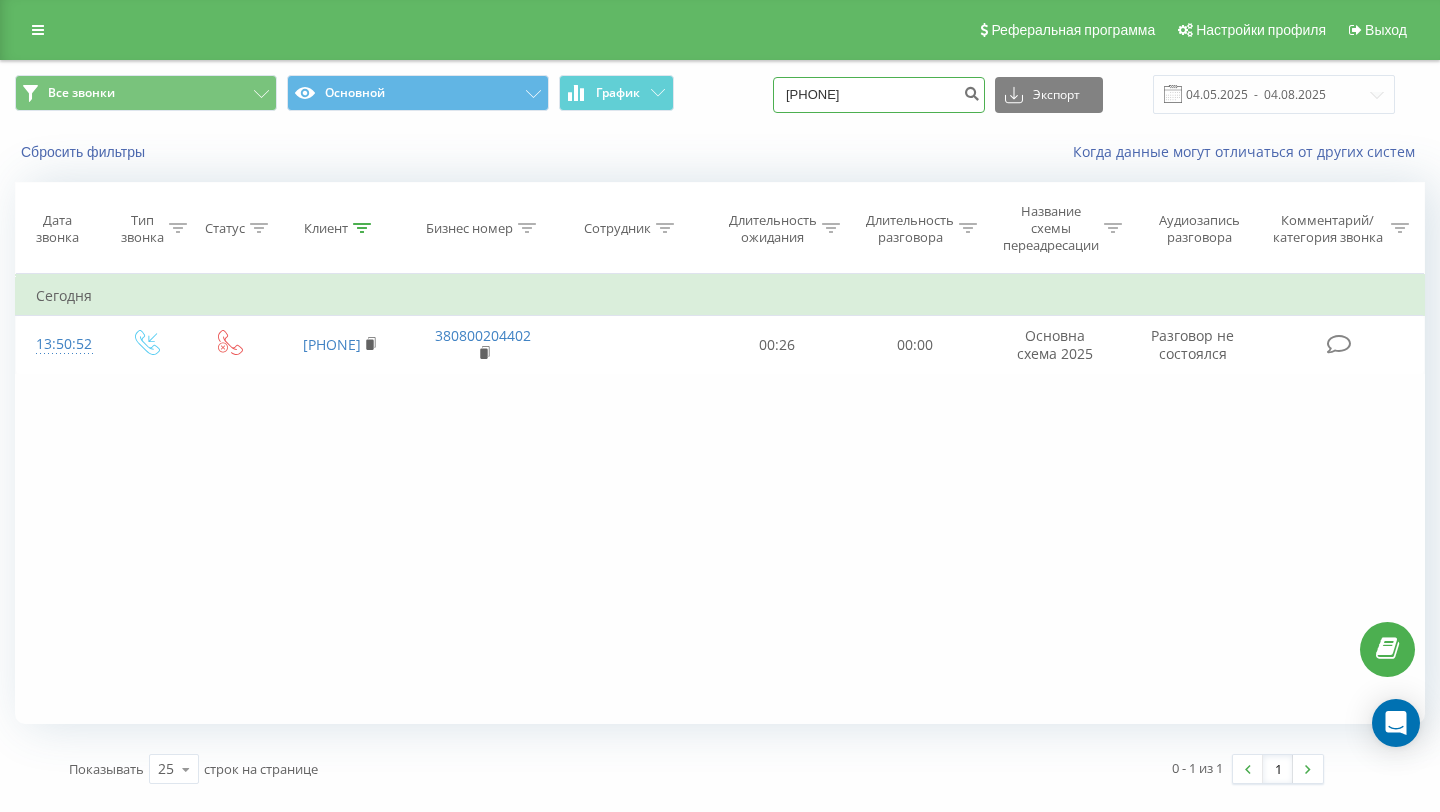 click on "380501410184" at bounding box center (879, 95) 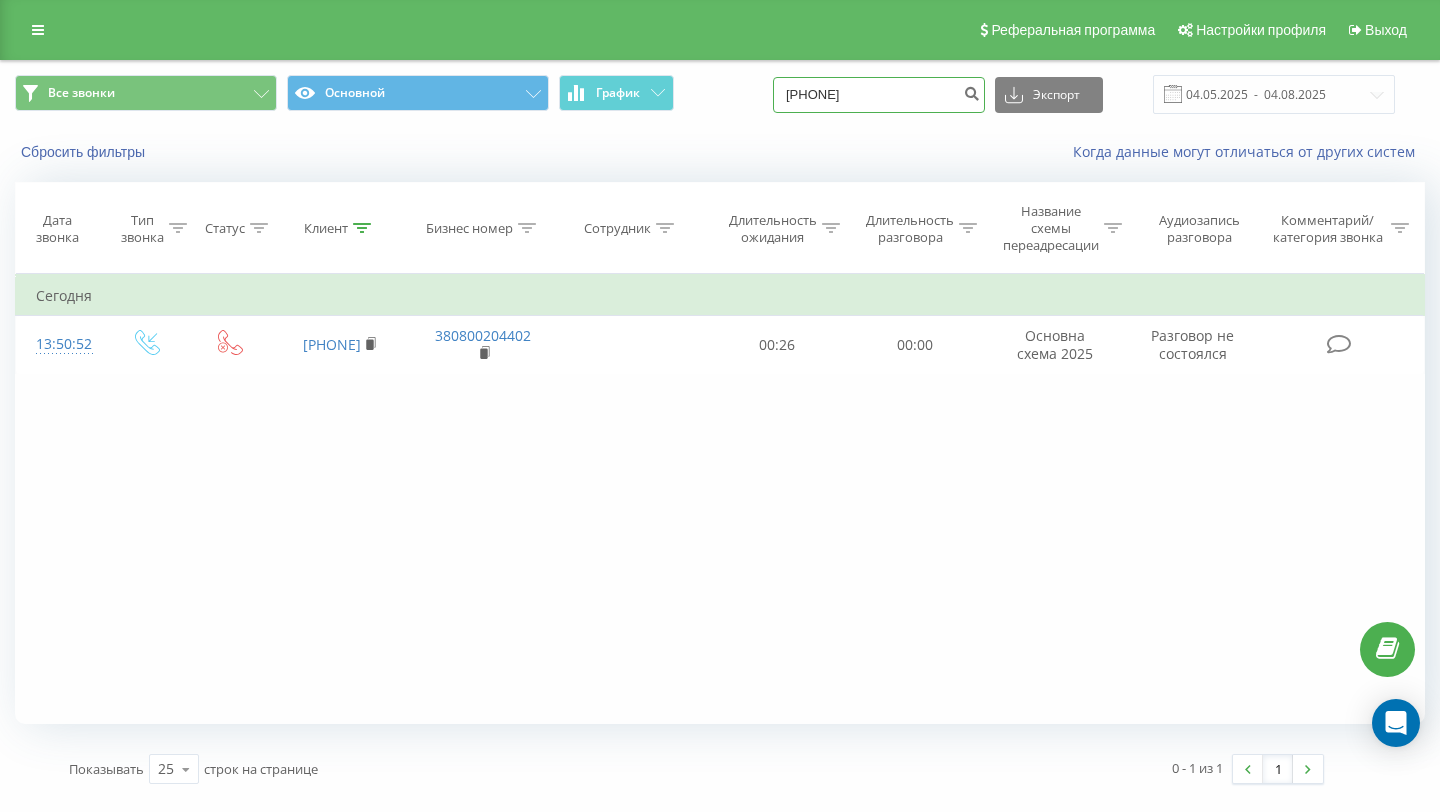 type on "380630356614" 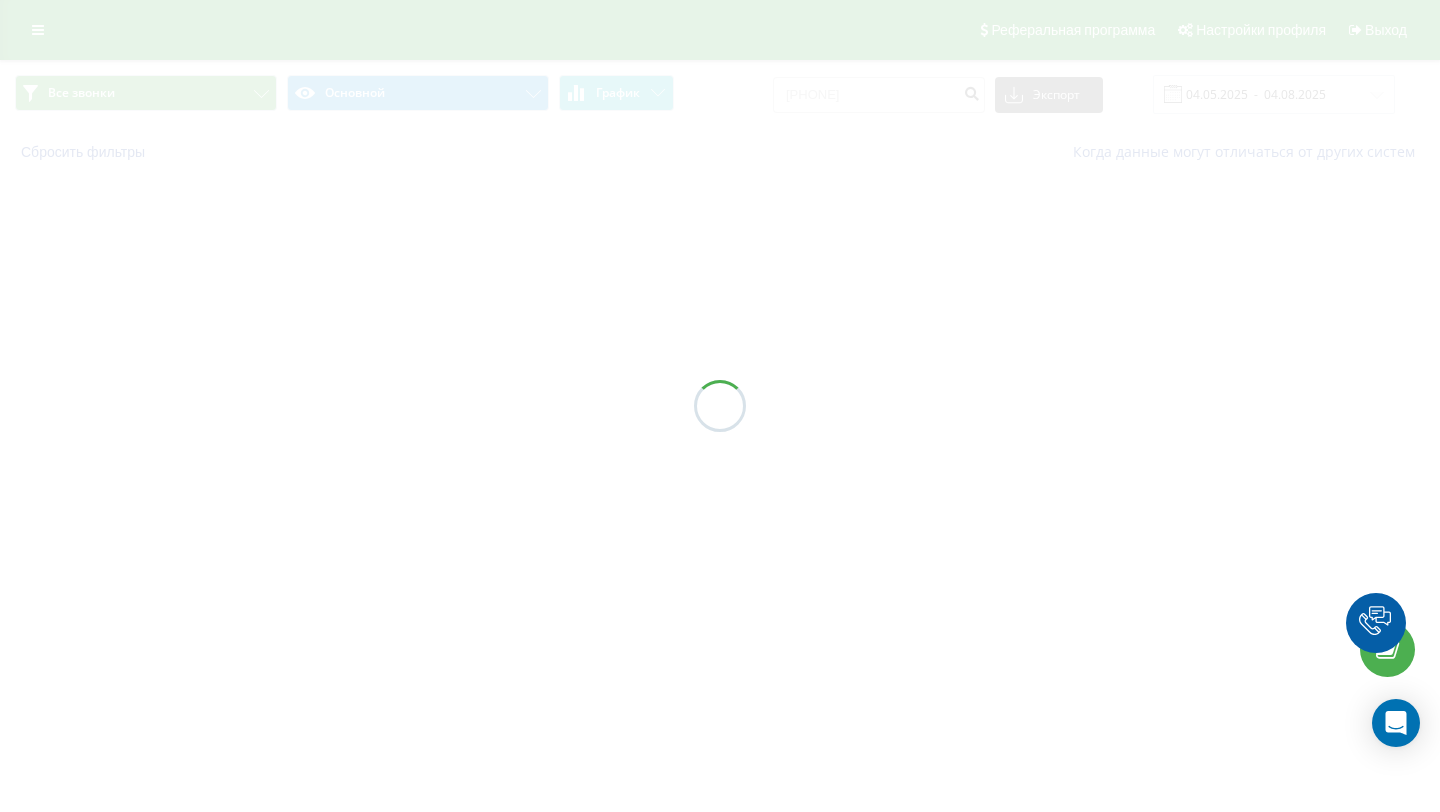 scroll, scrollTop: 0, scrollLeft: 0, axis: both 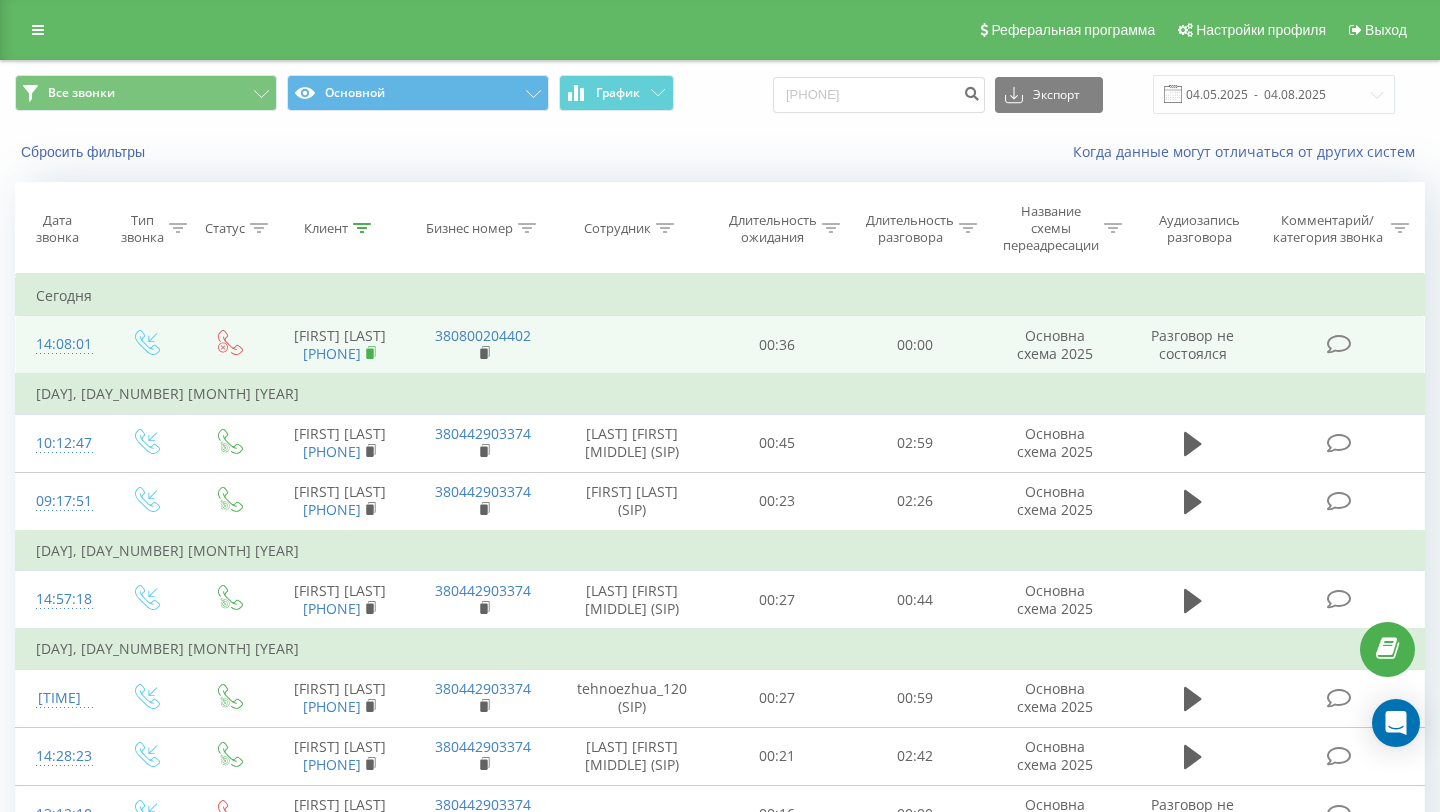 click 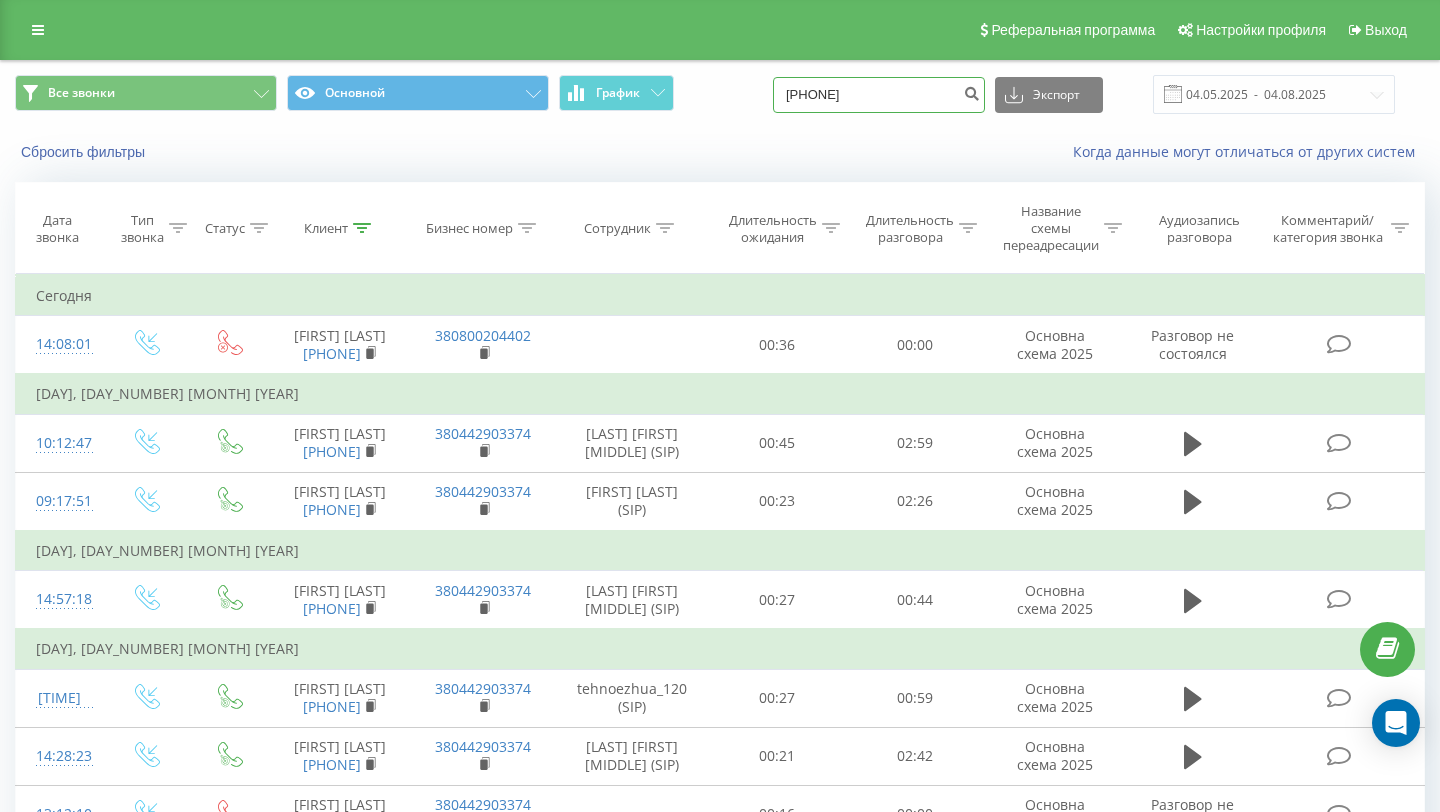 click on "380630356614" at bounding box center [879, 95] 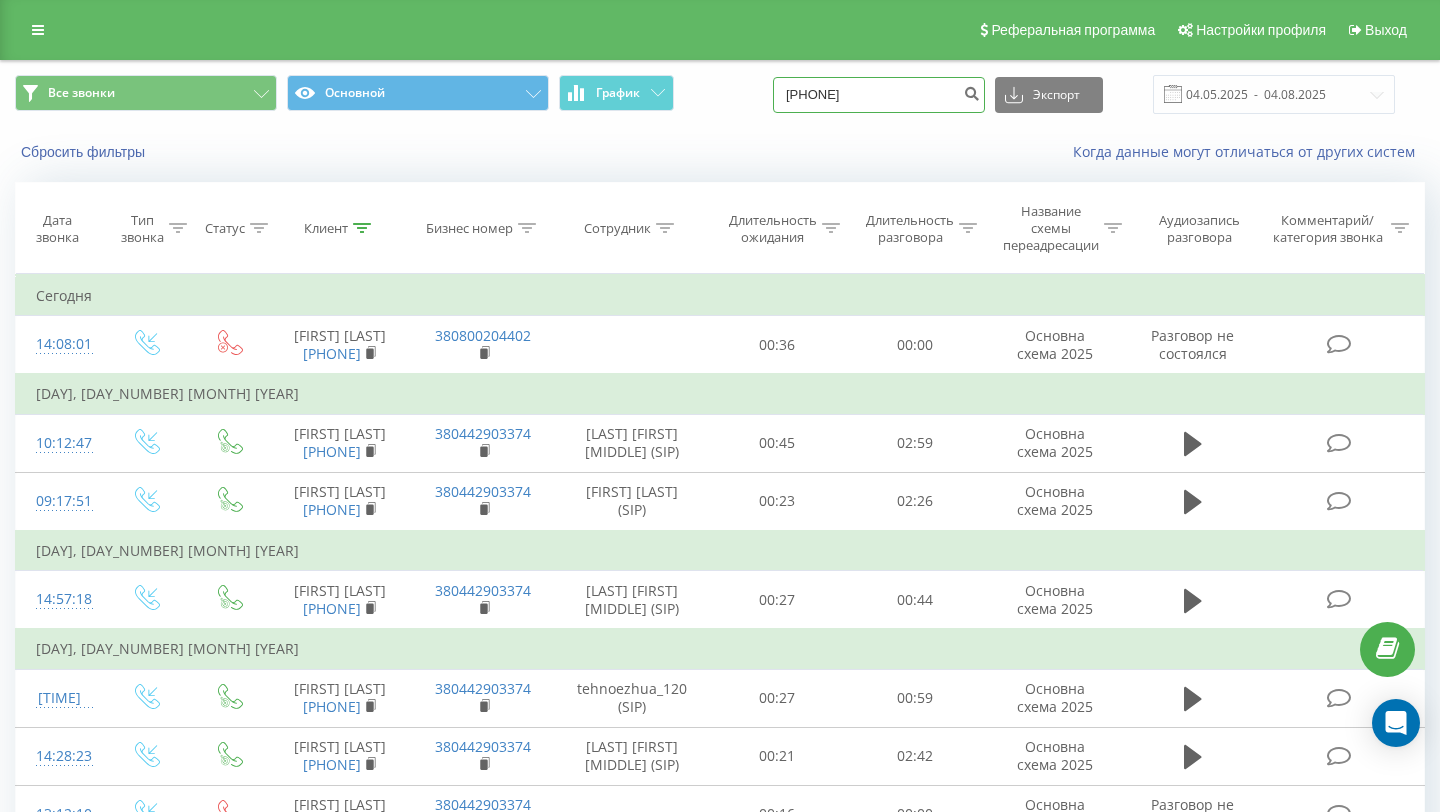 type on "[PHONE]" 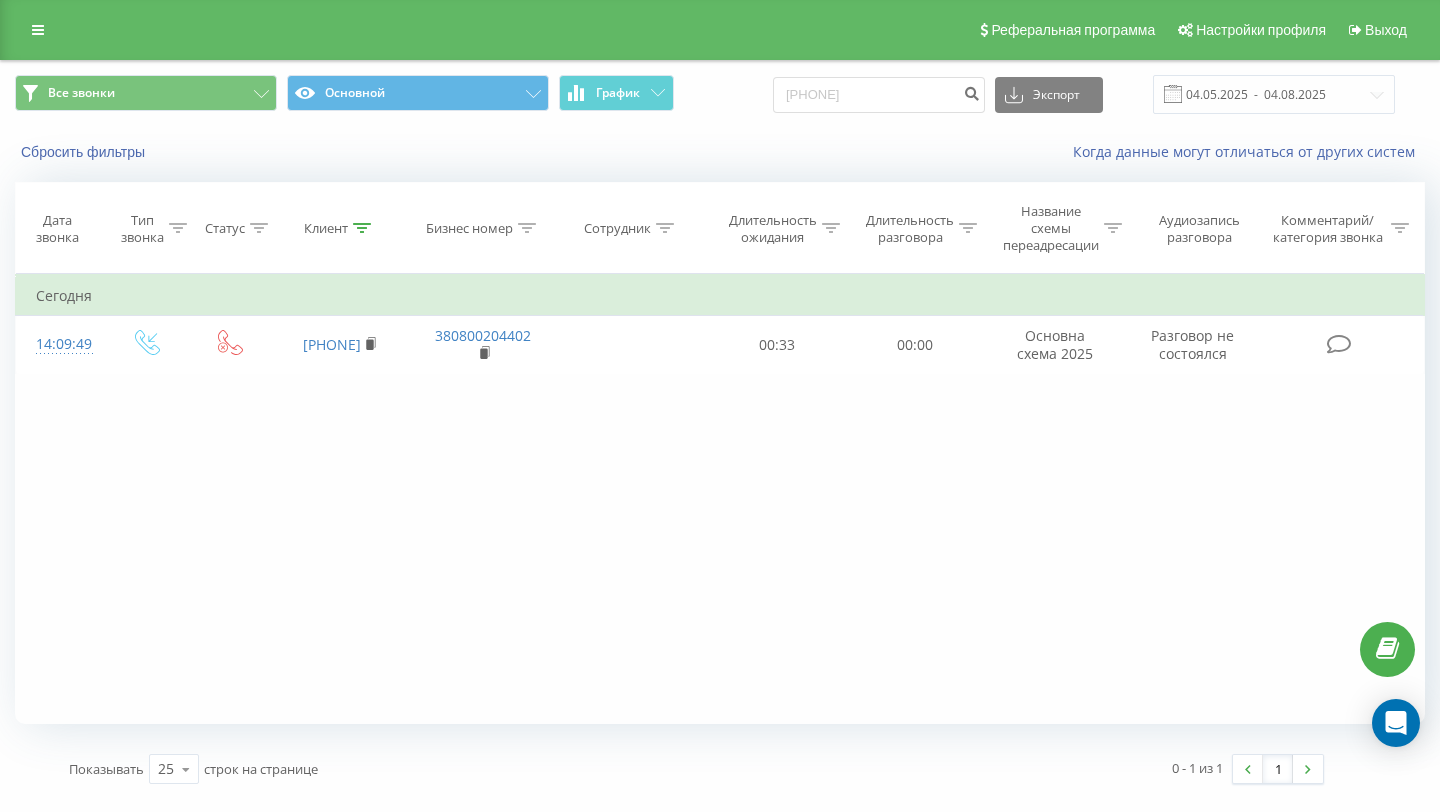 scroll, scrollTop: 0, scrollLeft: 0, axis: both 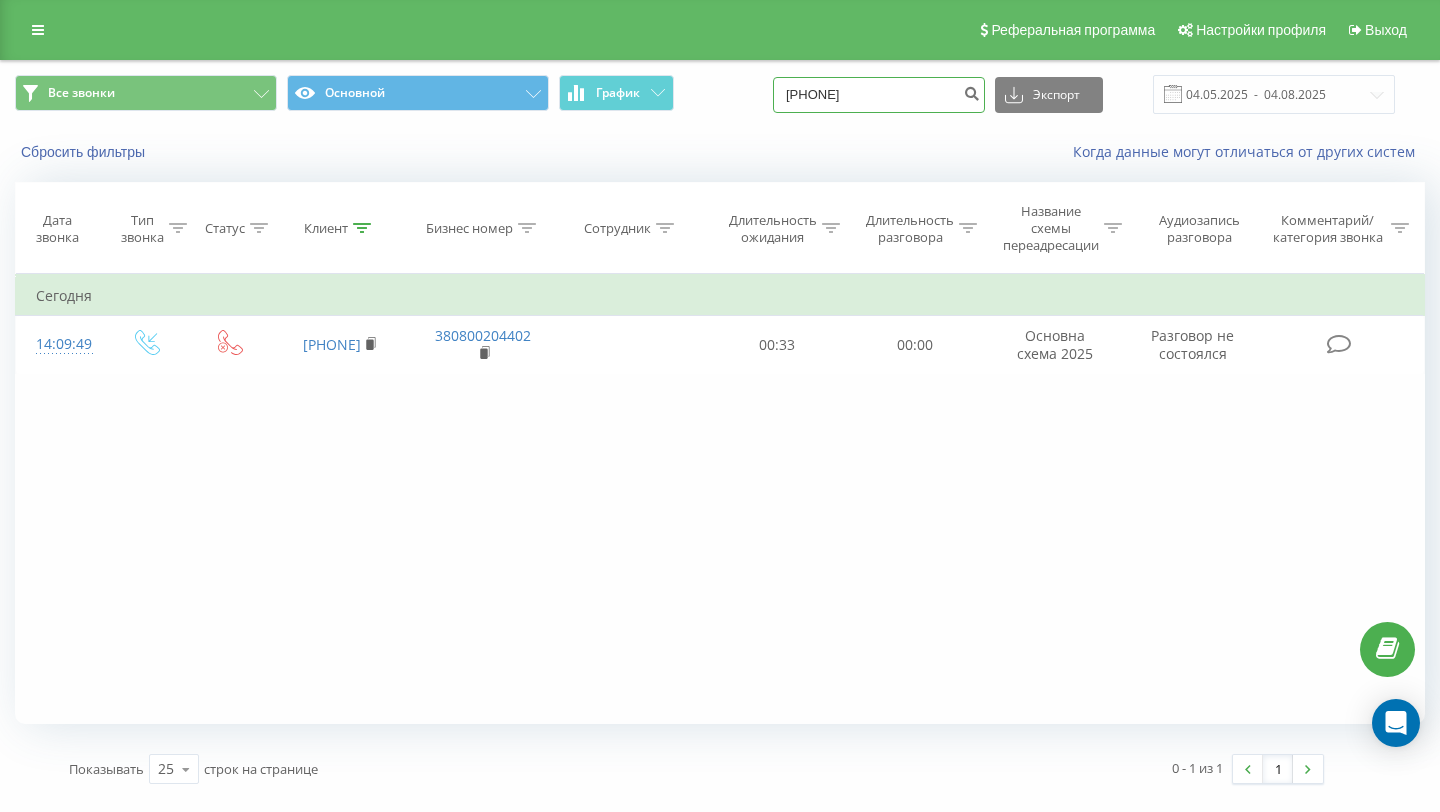 click on "[PHONE]" at bounding box center (879, 95) 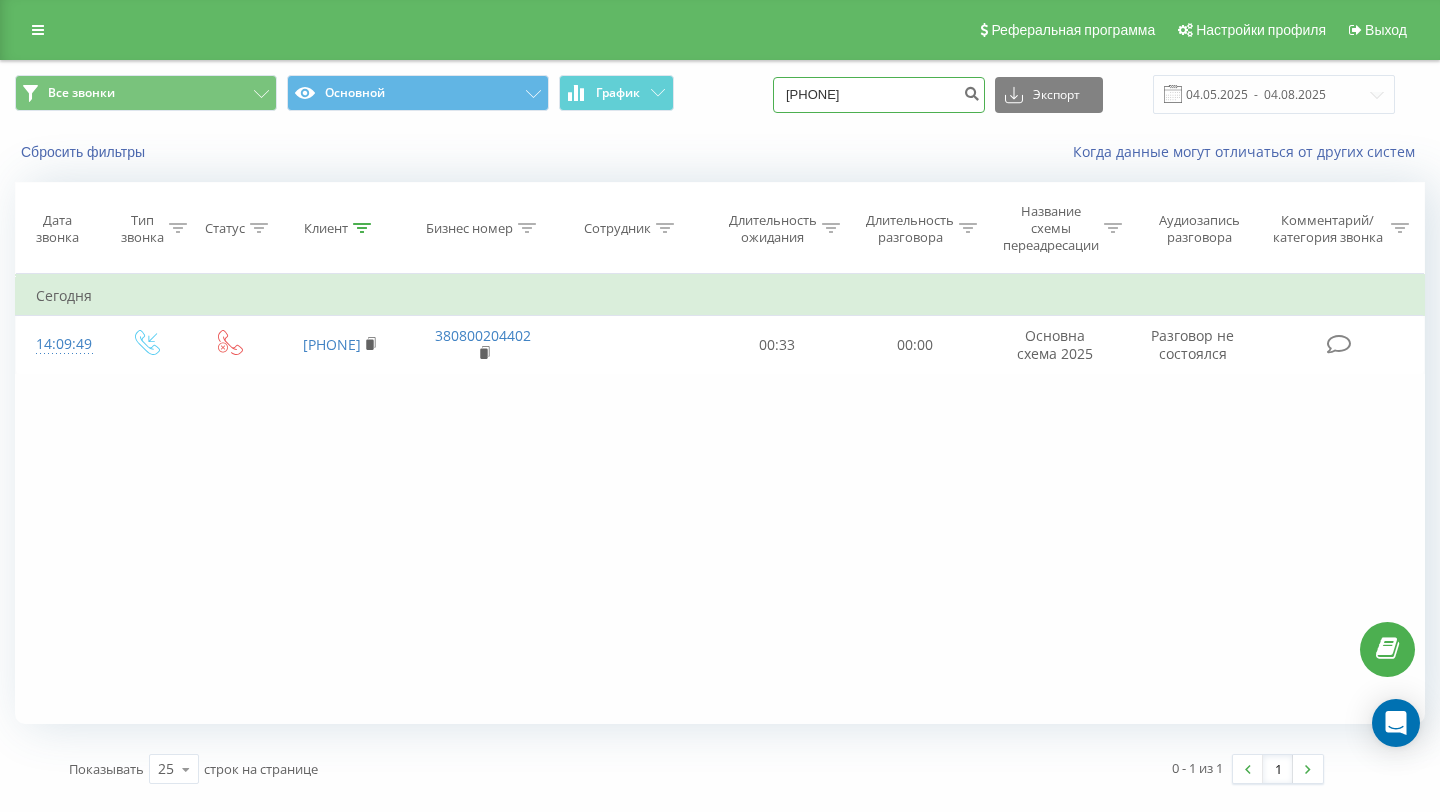 type on "[PHONE]" 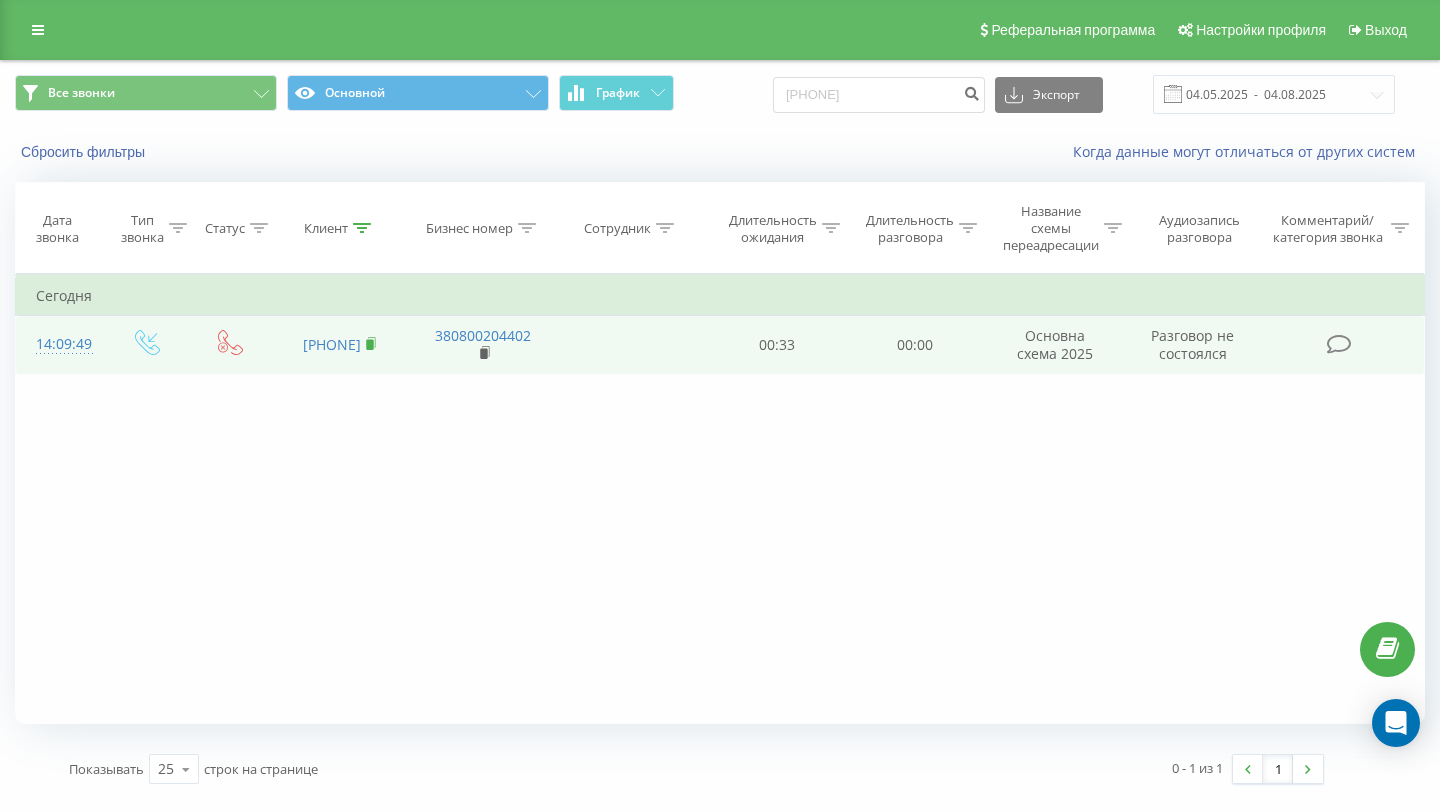click 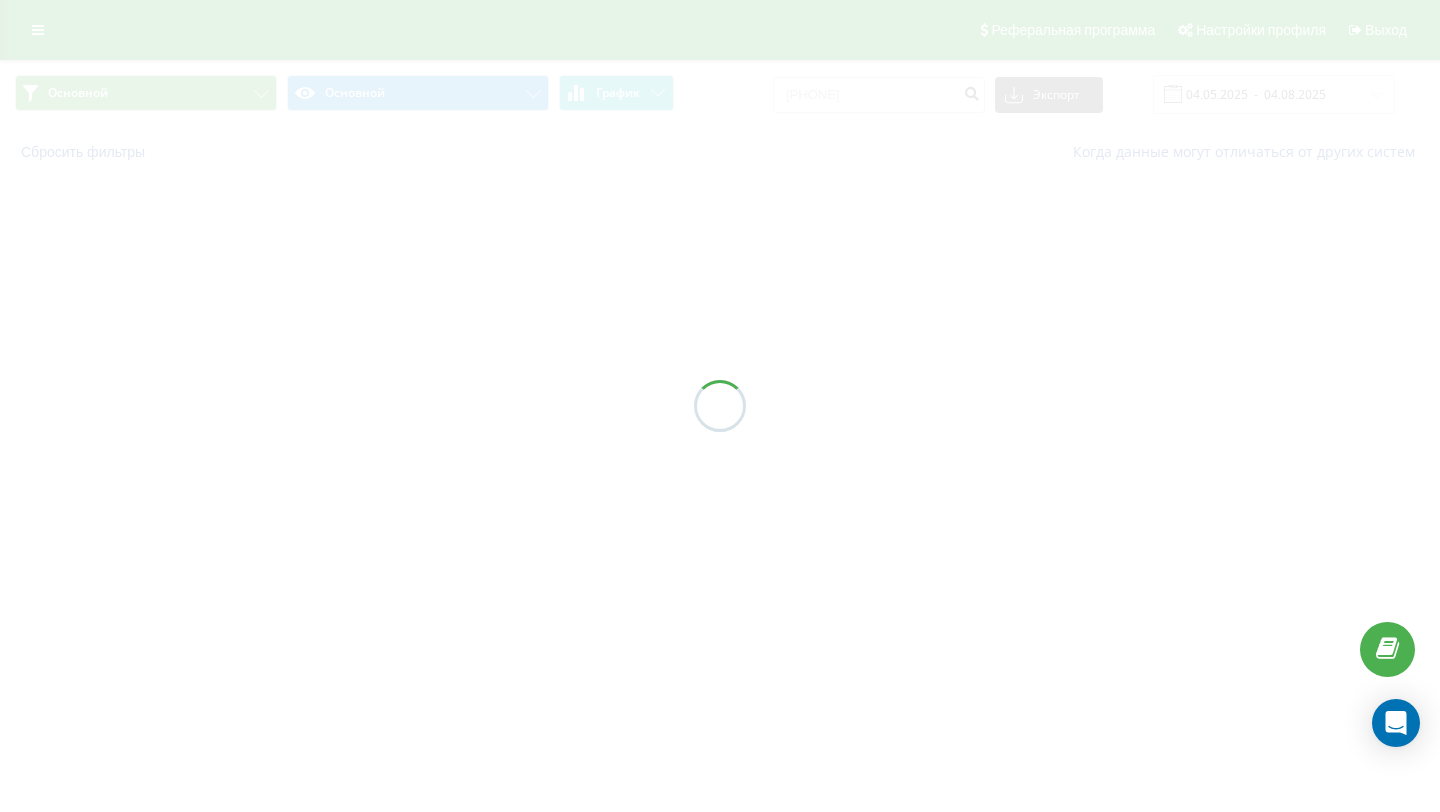 scroll, scrollTop: 0, scrollLeft: 0, axis: both 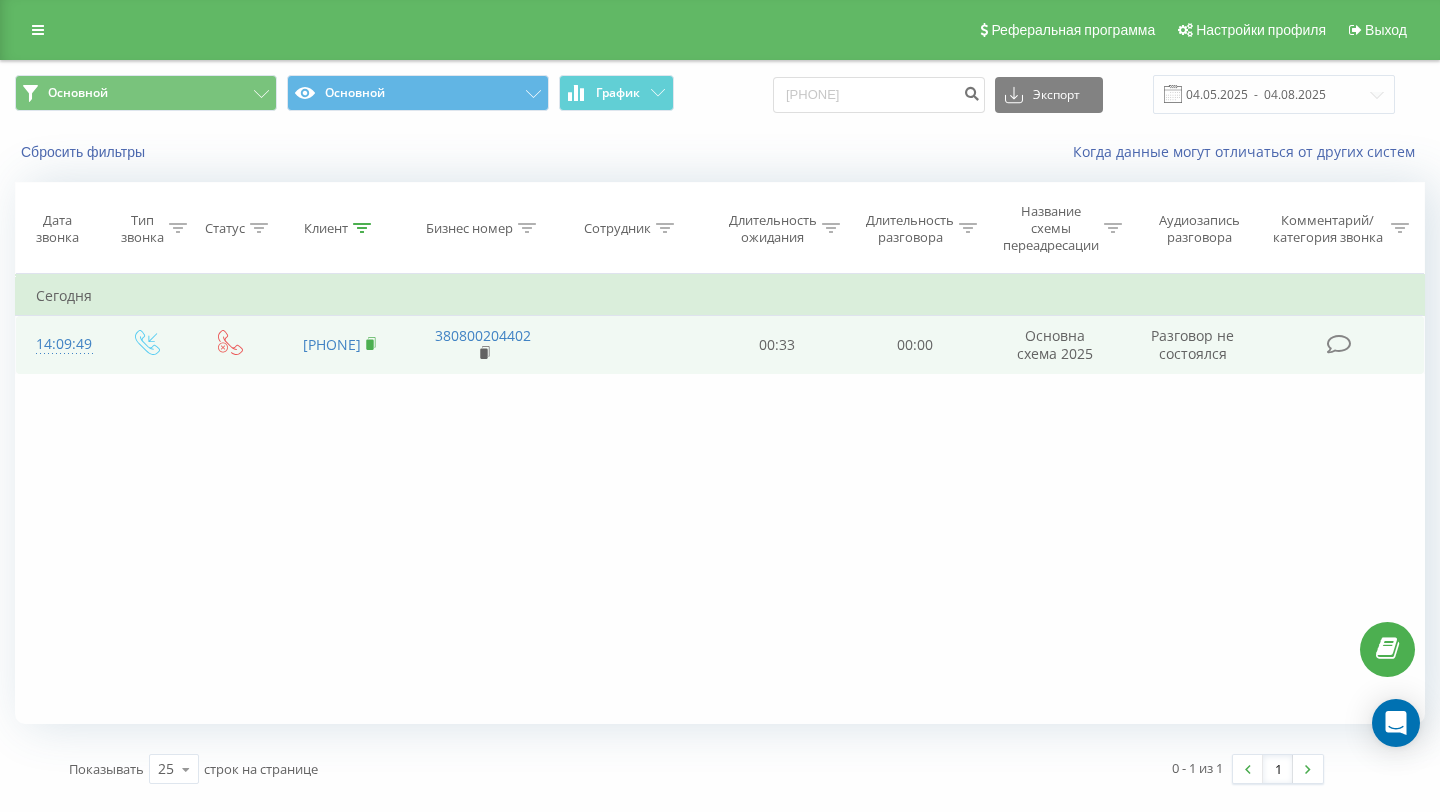 click 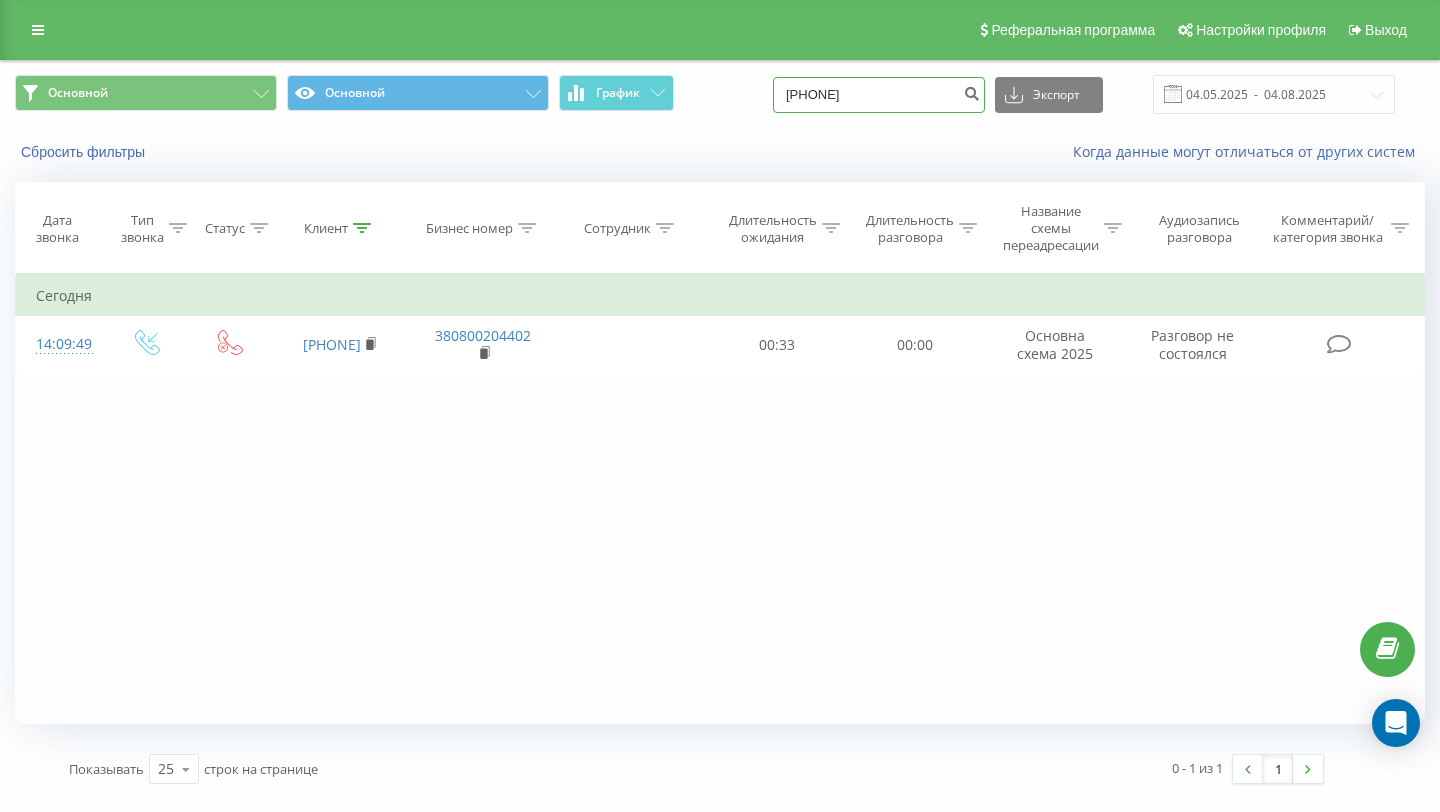 click on "380632300699" at bounding box center (879, 95) 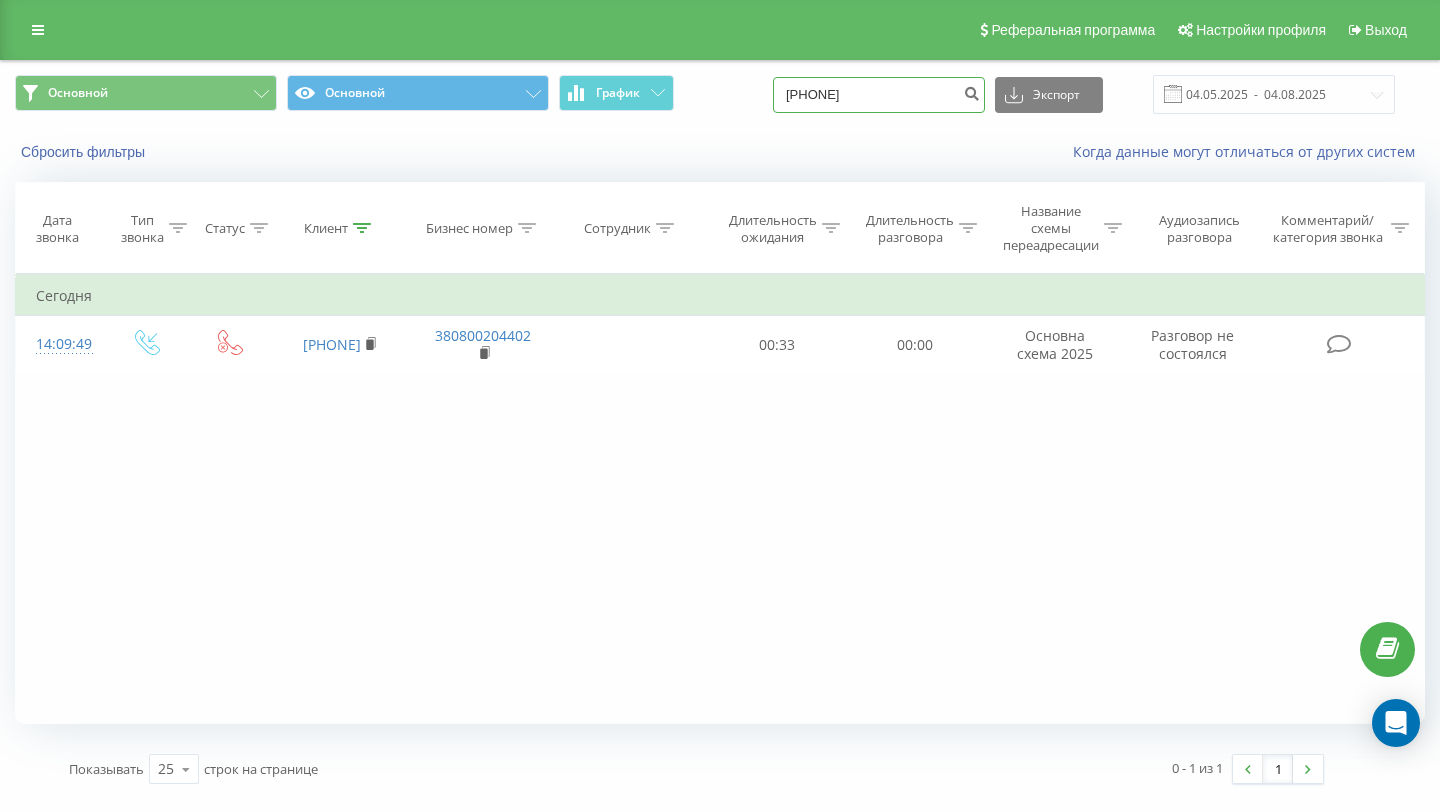 type on "380977852548" 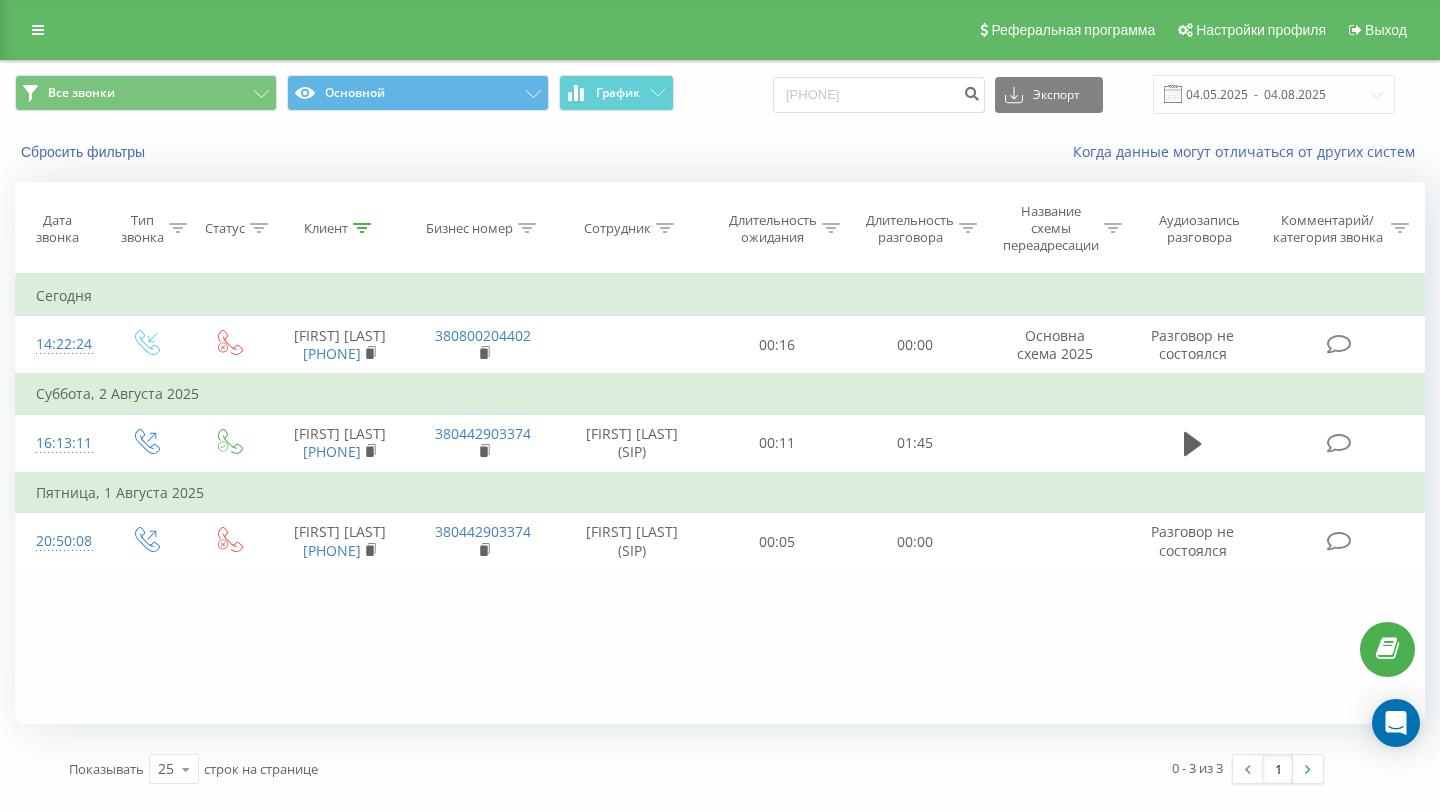 scroll, scrollTop: 0, scrollLeft: 0, axis: both 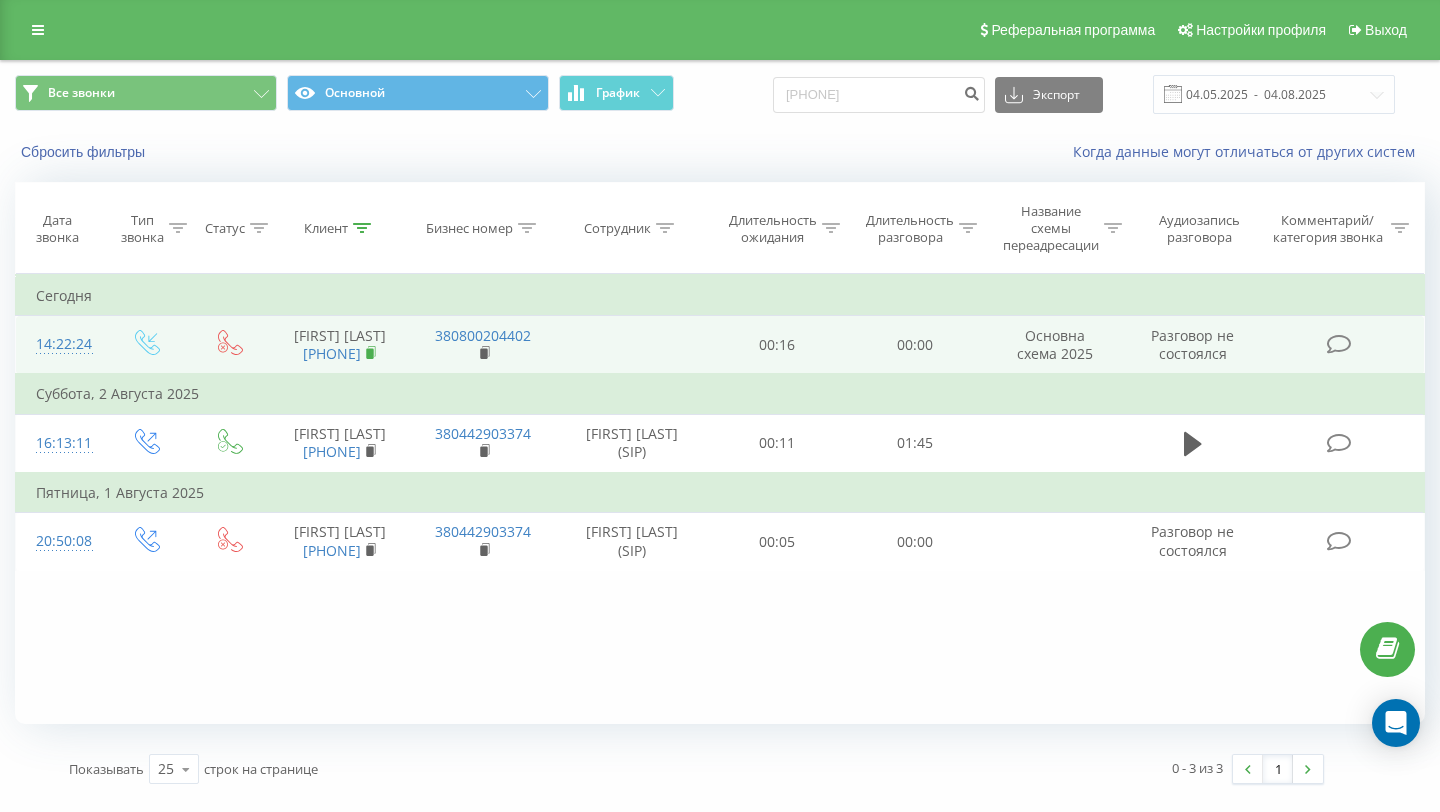 click 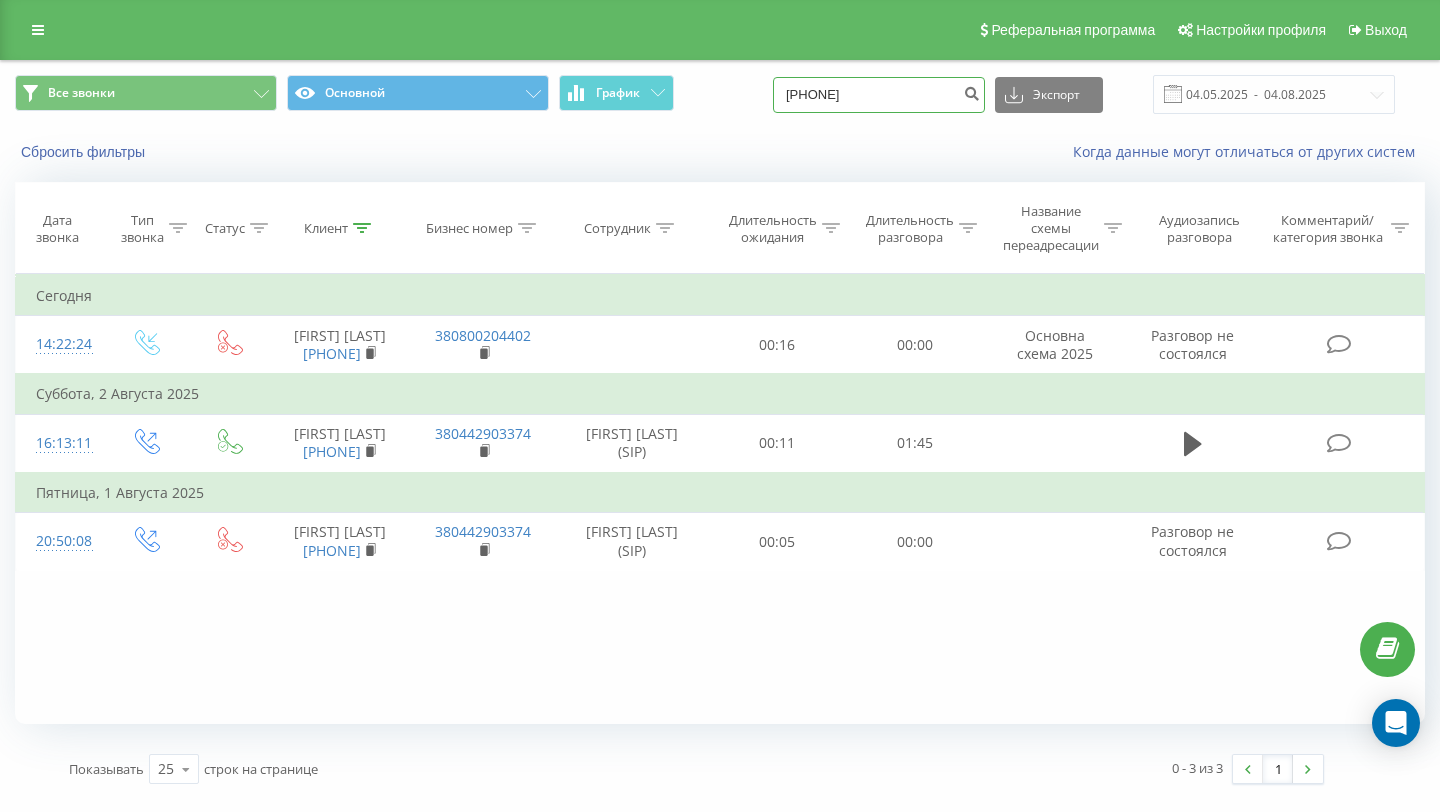 click on "380977852548" at bounding box center [879, 95] 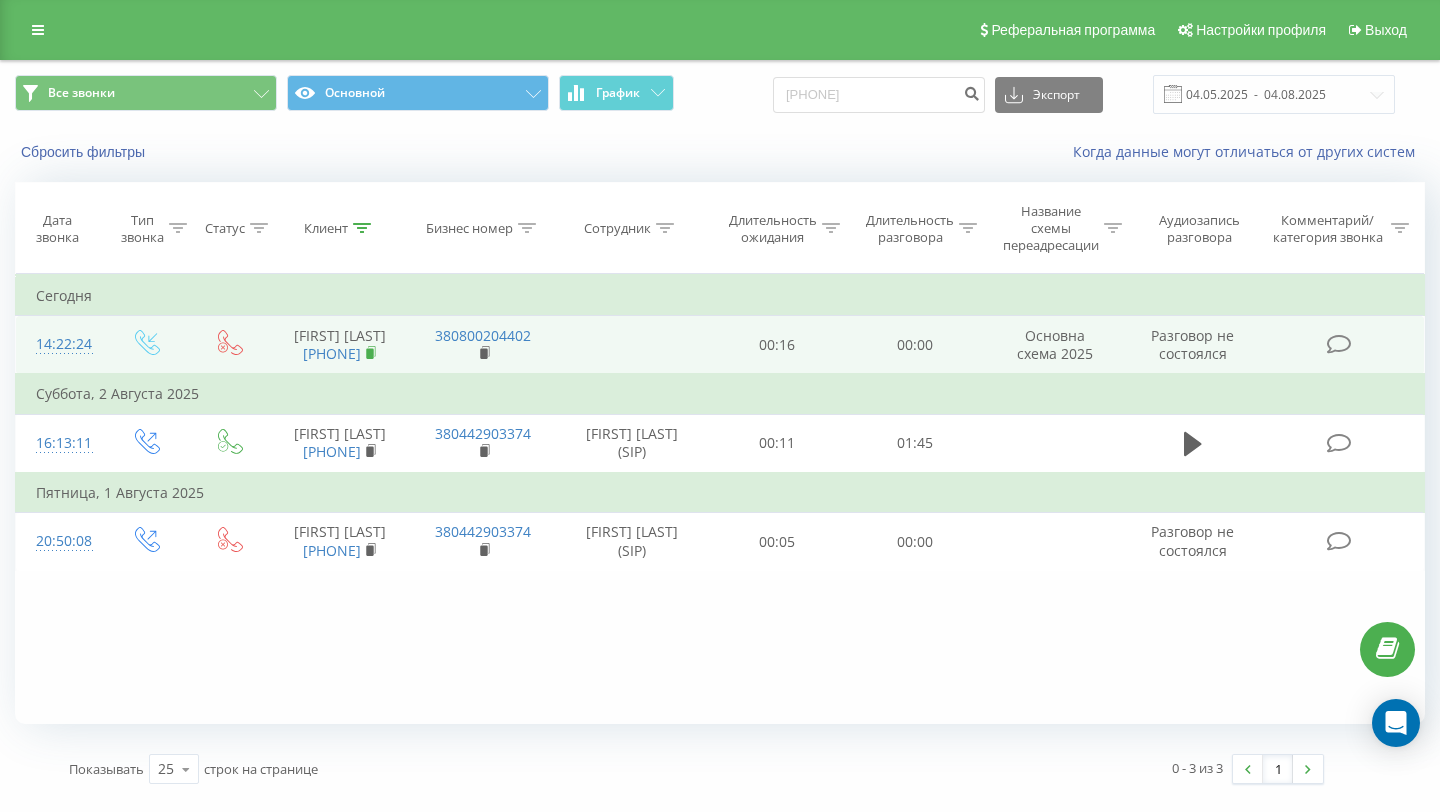 click 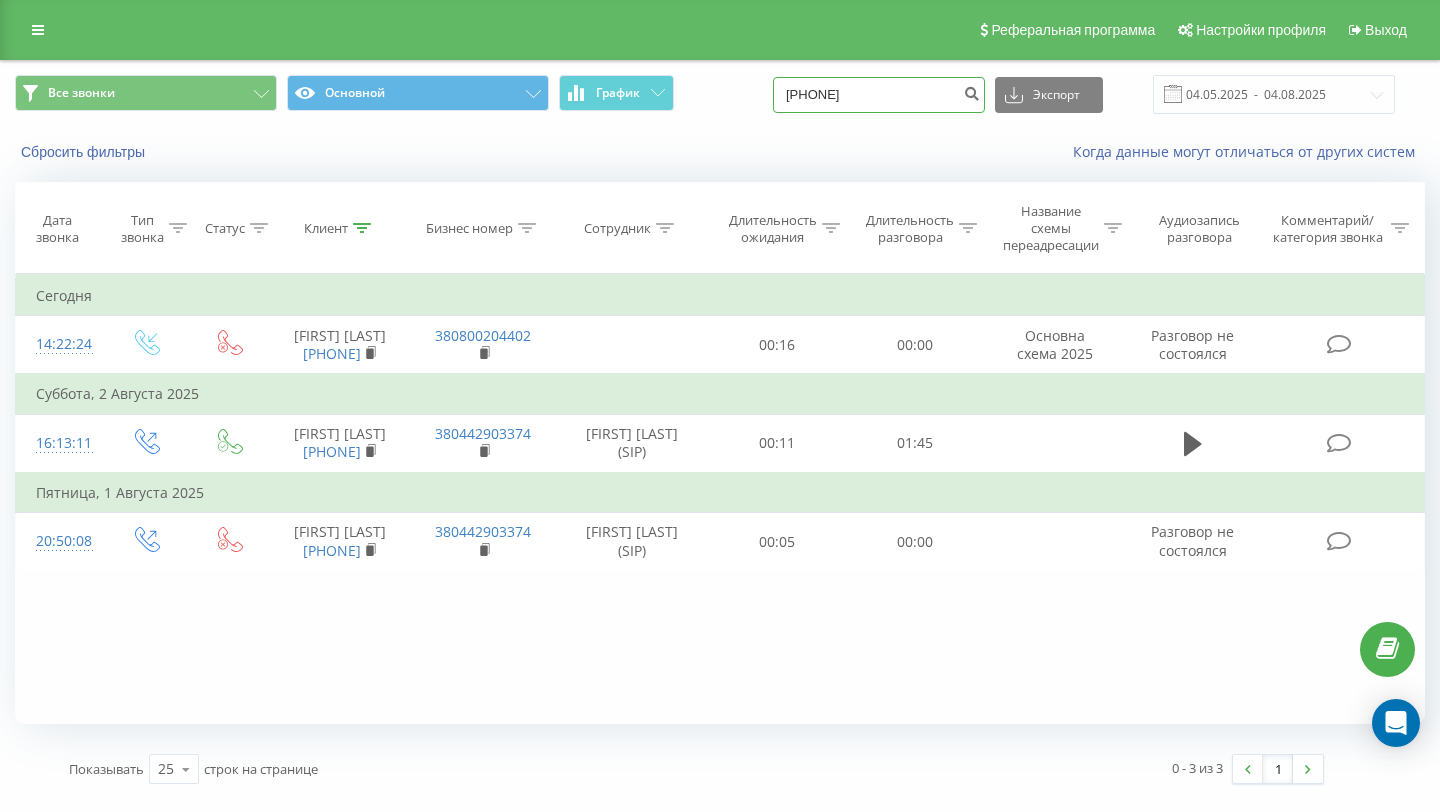 click on "380972041316" at bounding box center [879, 95] 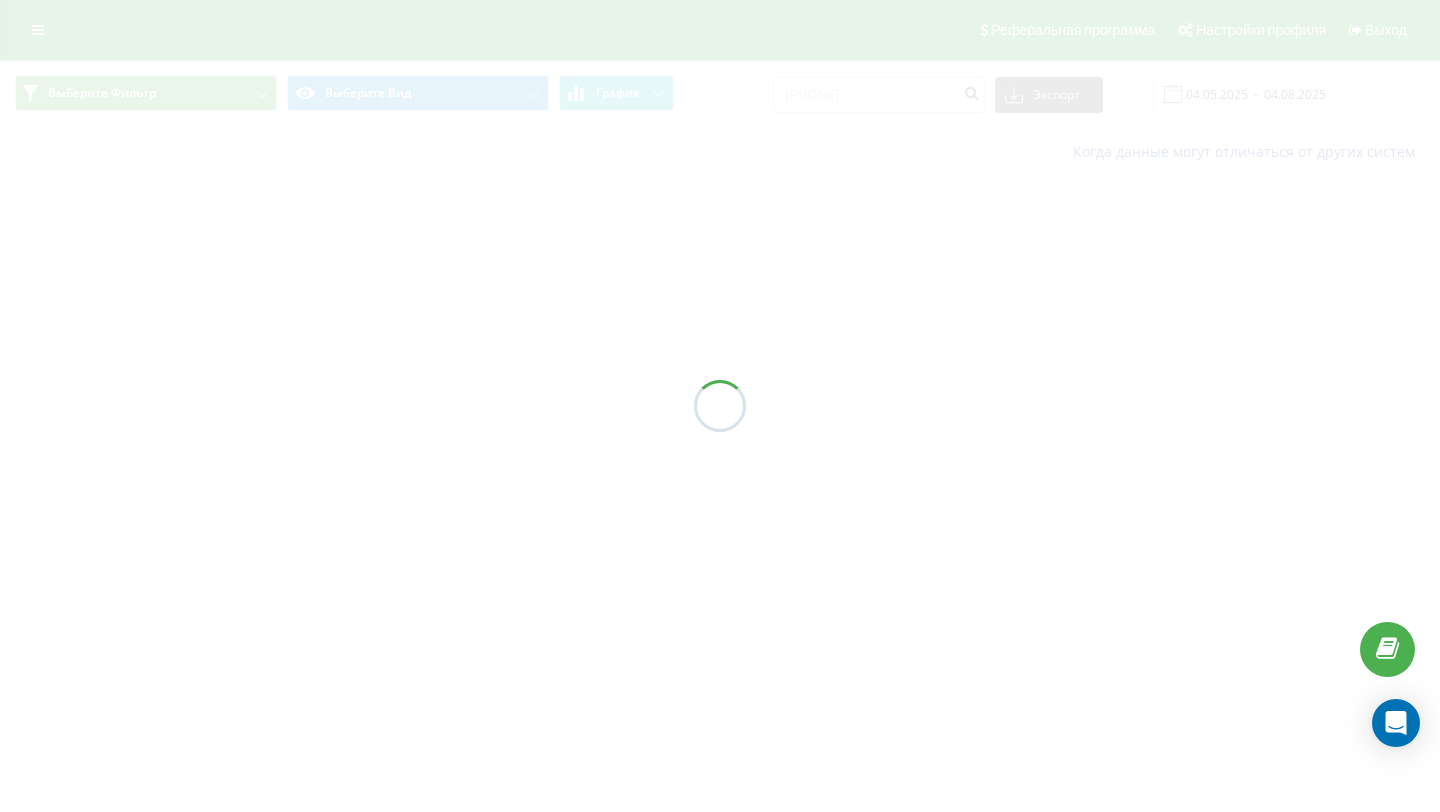 scroll, scrollTop: 0, scrollLeft: 0, axis: both 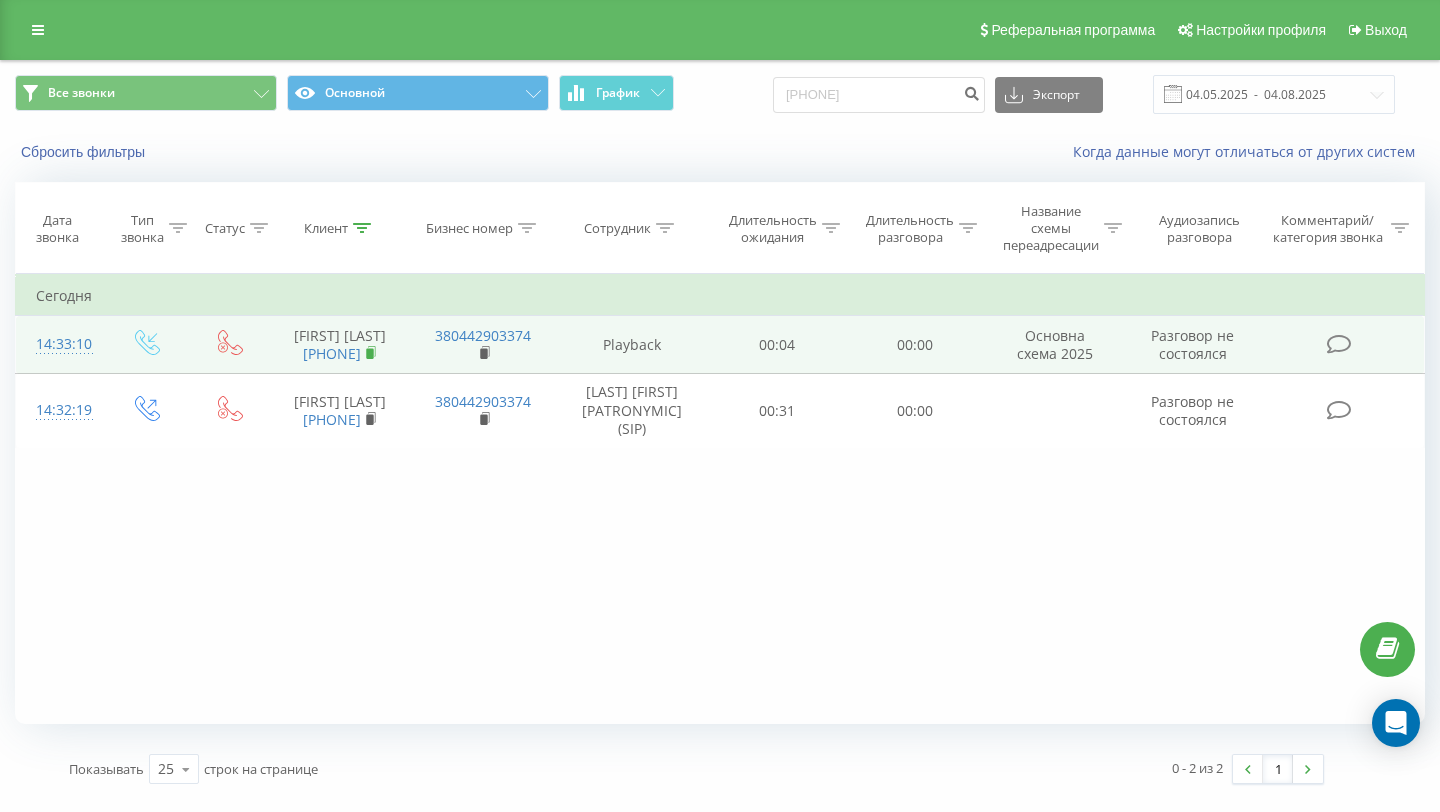 click 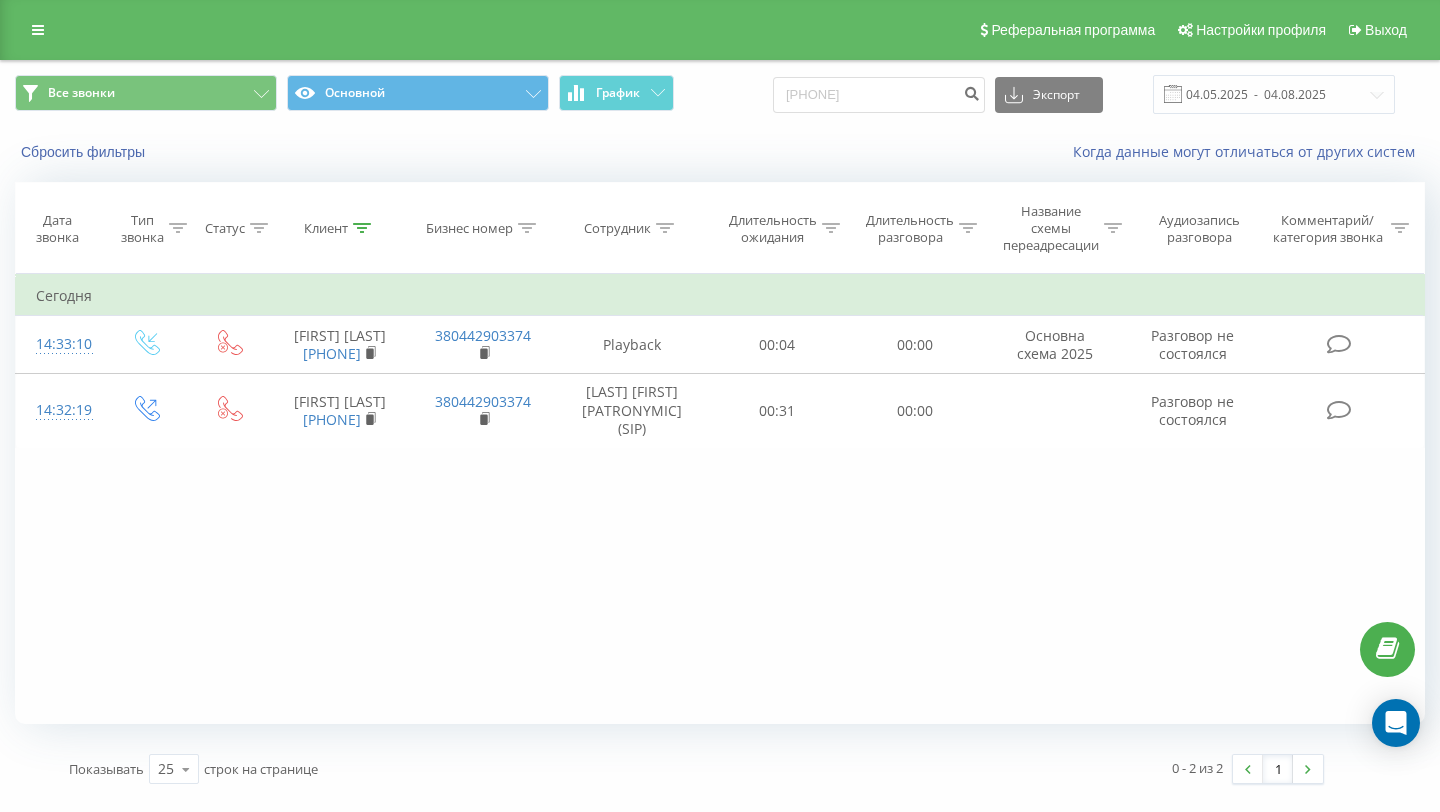 click on "Все звонки Основной График [PHONE] Экспорт .csv .xls .xlsx [DATE]  -  [DATE]" at bounding box center (720, 94) 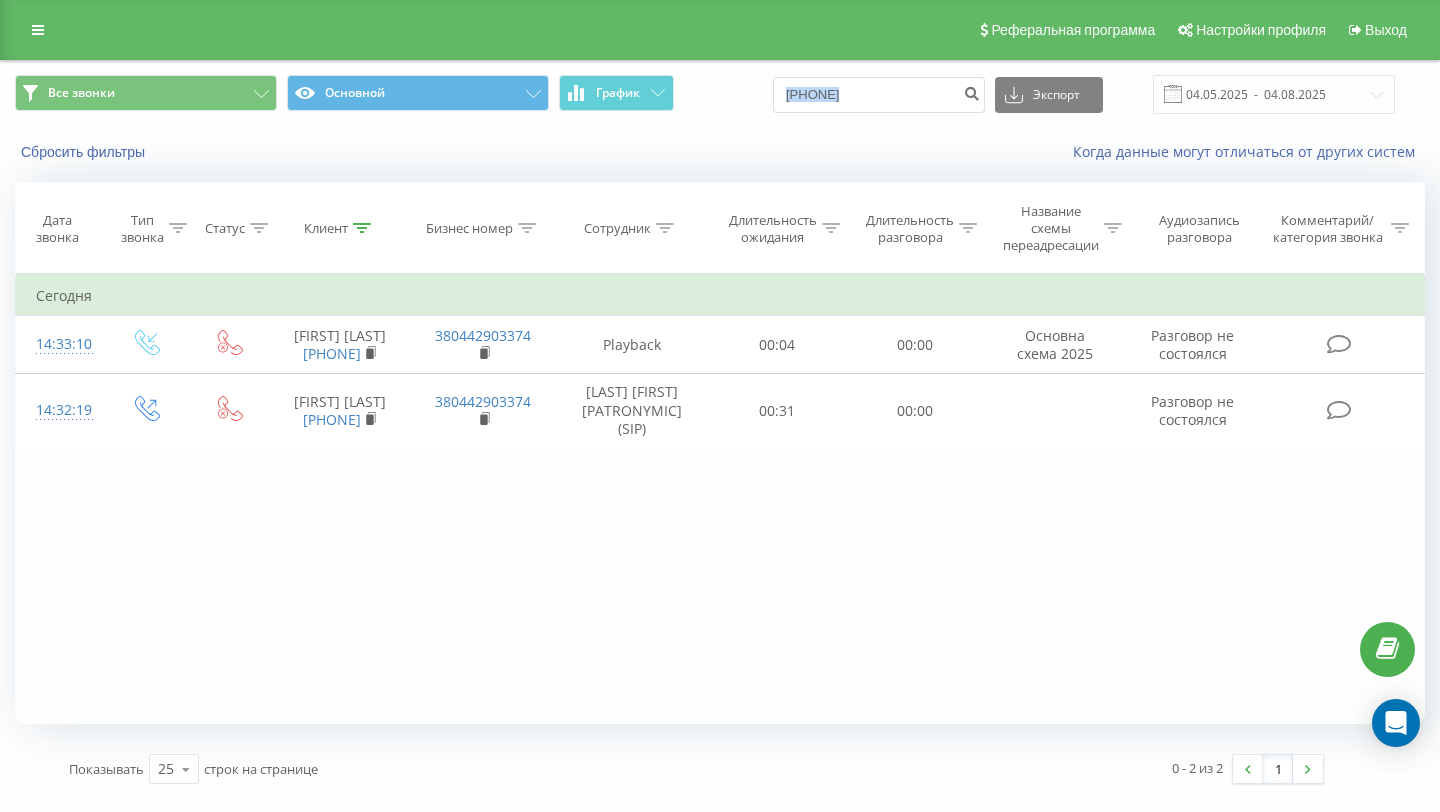click on "Все звонки Основной График [PHONE] Экспорт .csv .xls .xlsx [DATE]  -  [DATE]" at bounding box center [720, 94] 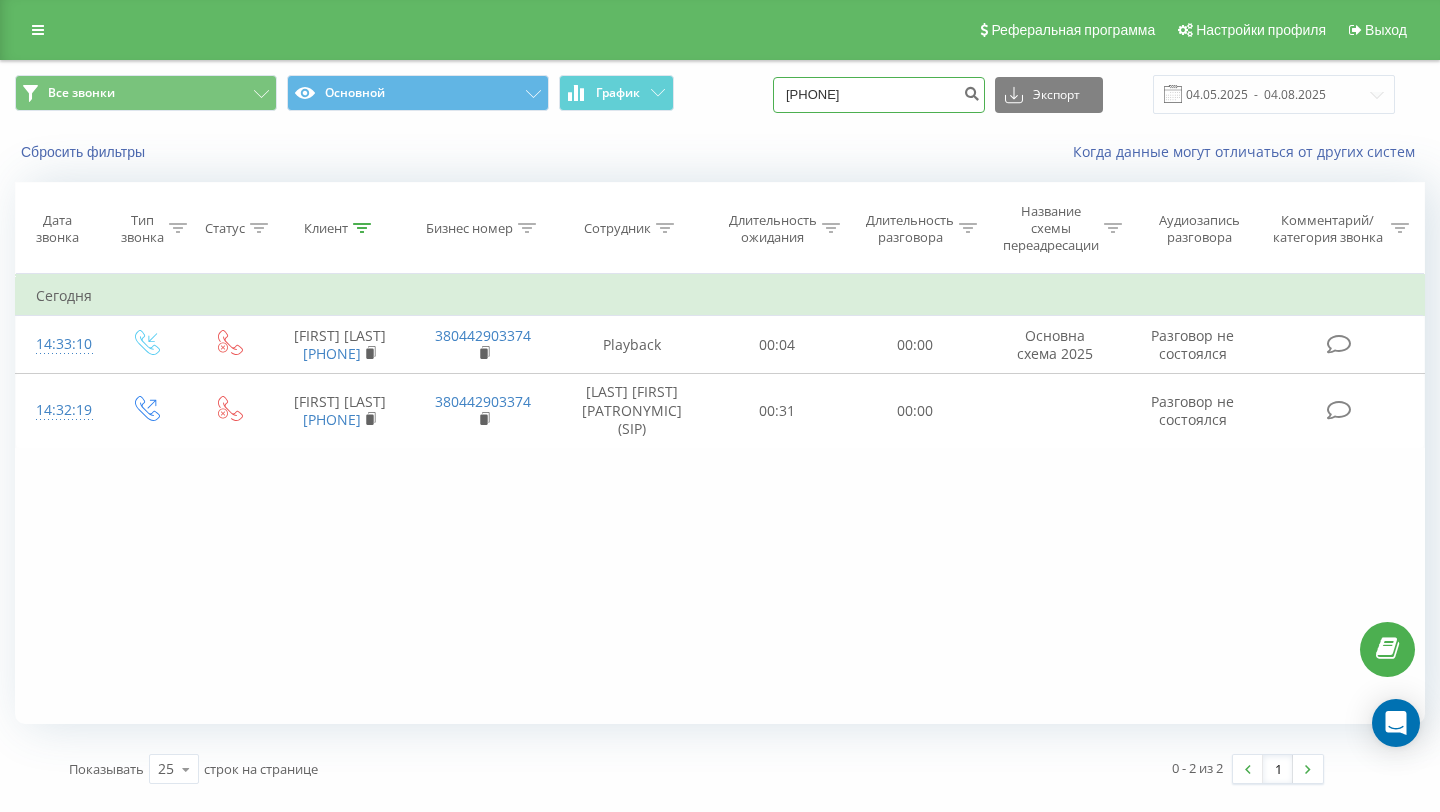 click on "[PHONE]" at bounding box center (879, 95) 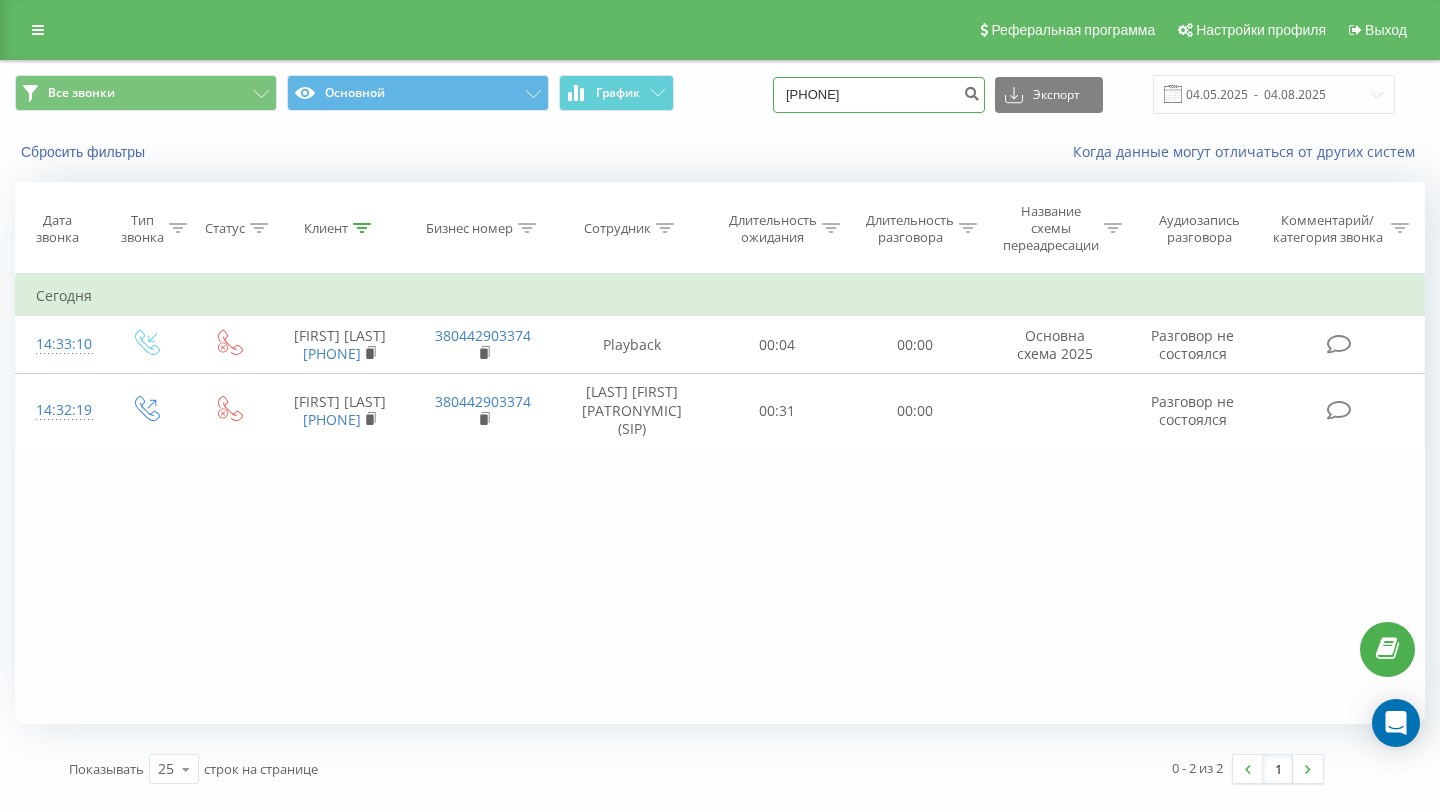 type on "[PHONE]" 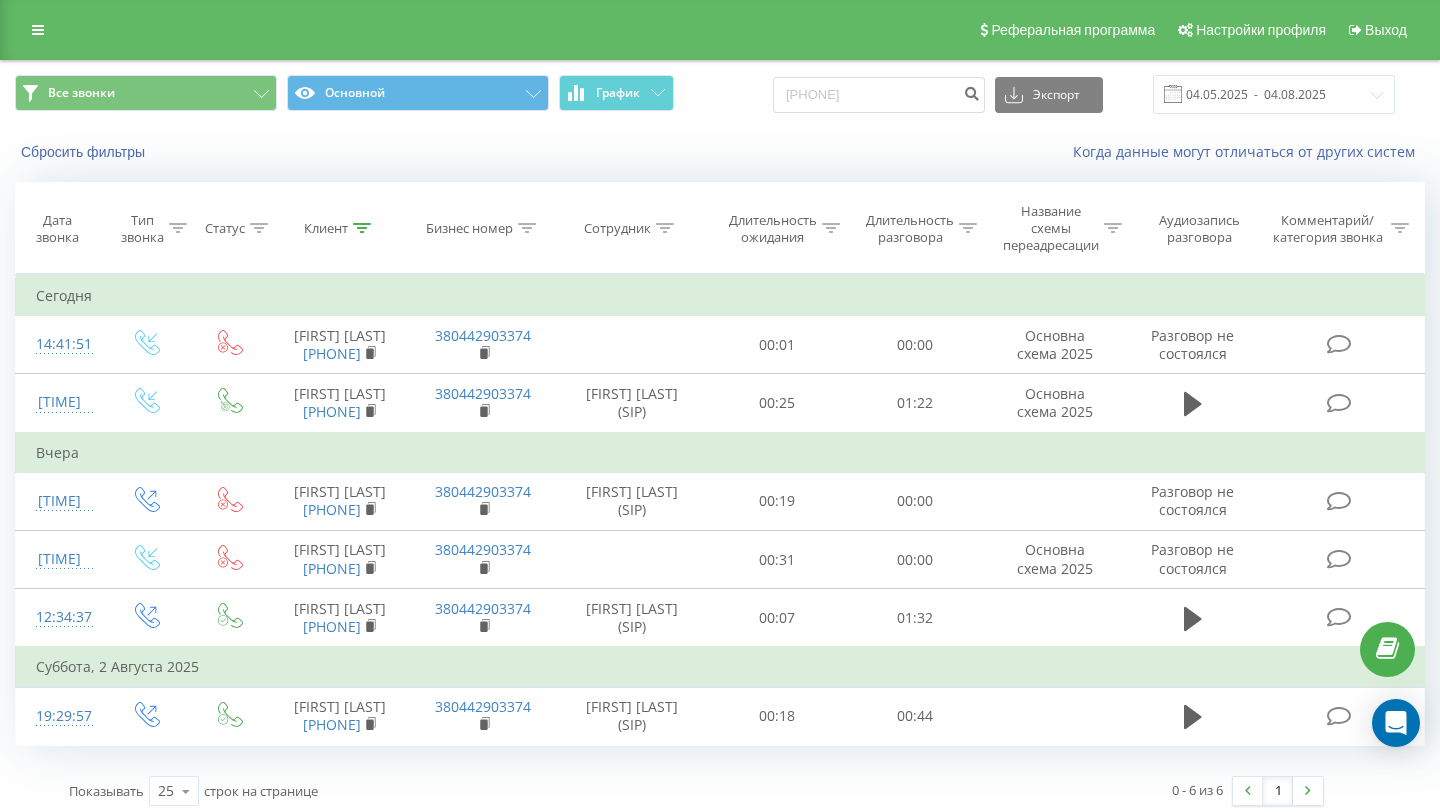scroll, scrollTop: 0, scrollLeft: 0, axis: both 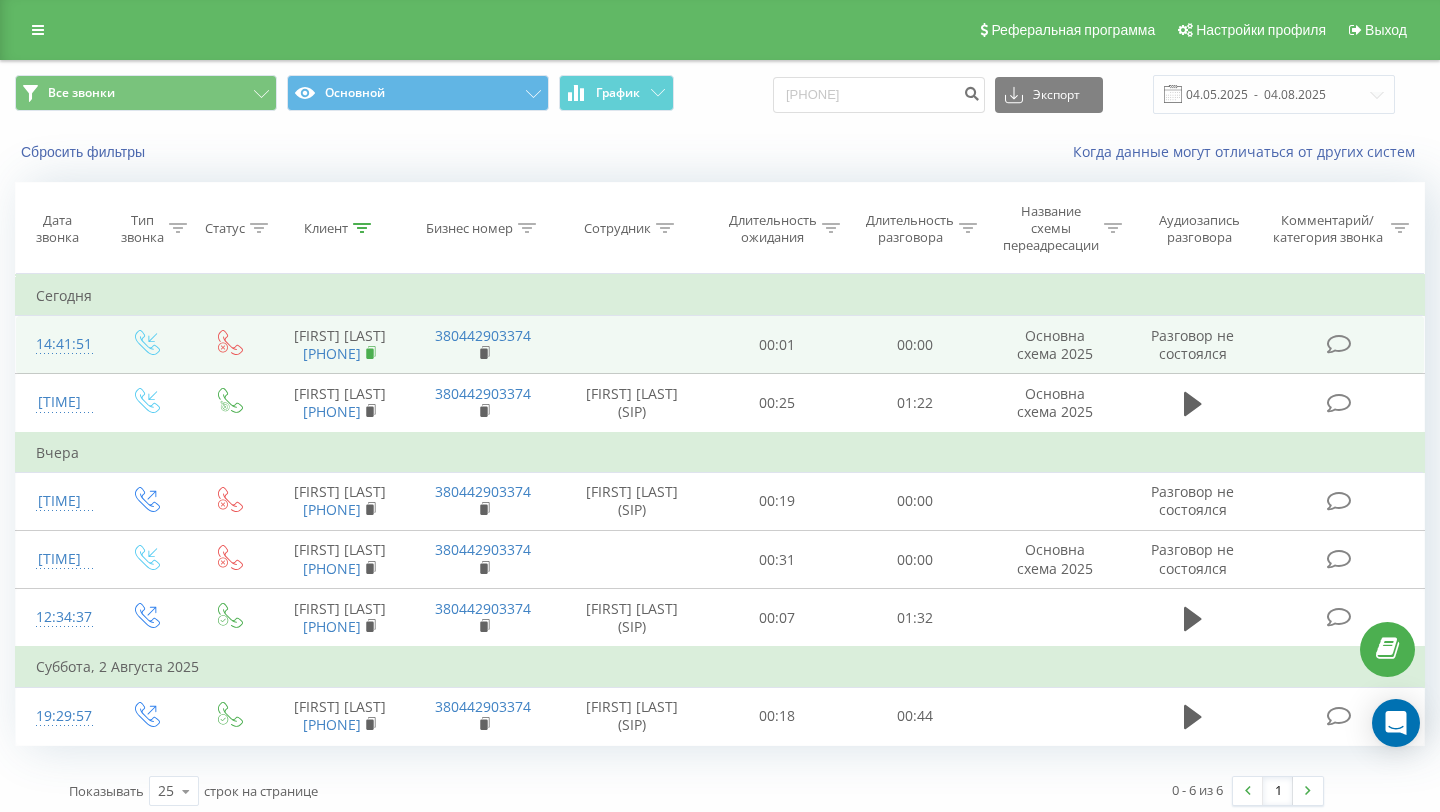 click 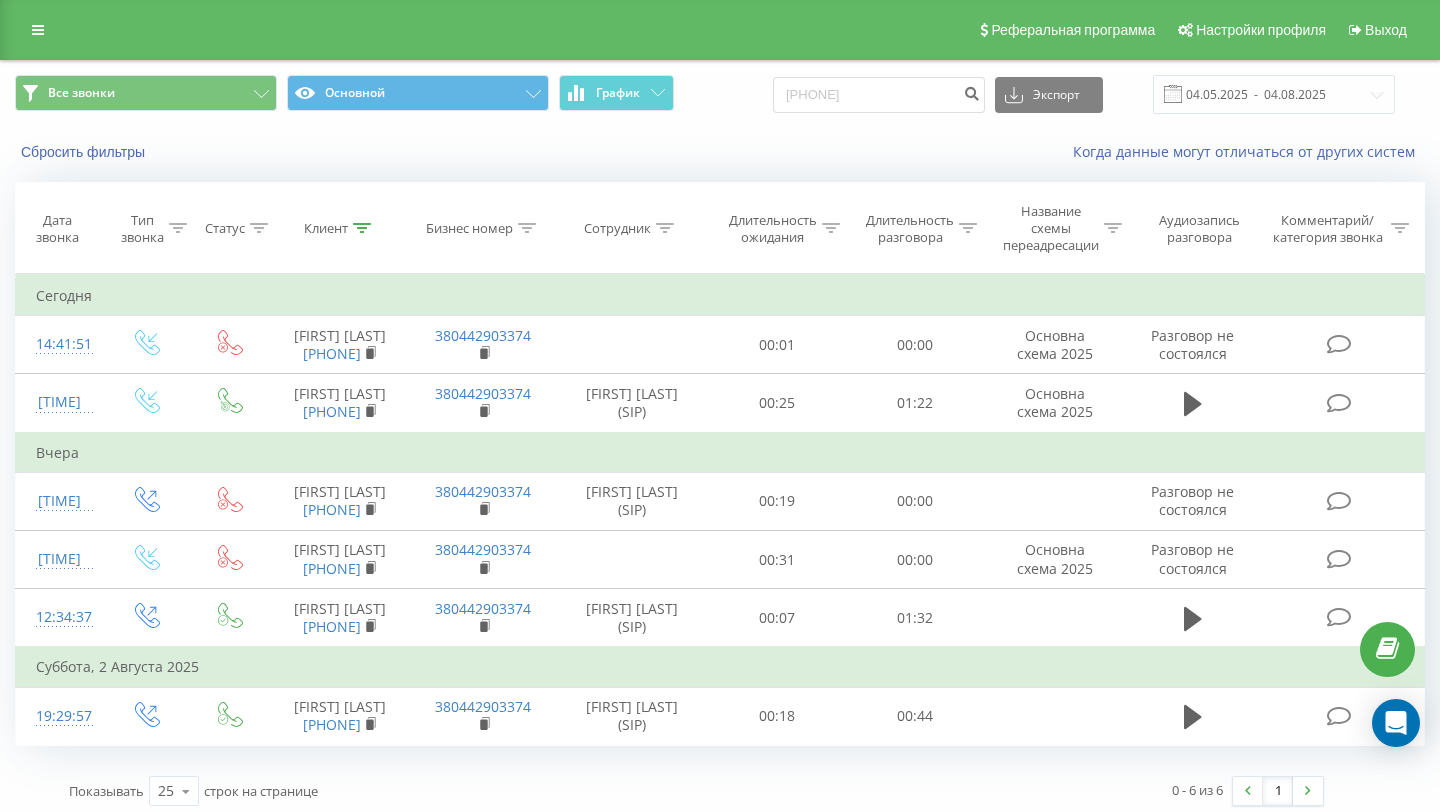 click on "Все звонки Основной График 380731242902 Экспорт .csv .xls .xlsx 04.05.2025  -  04.08.2025" at bounding box center [720, 94] 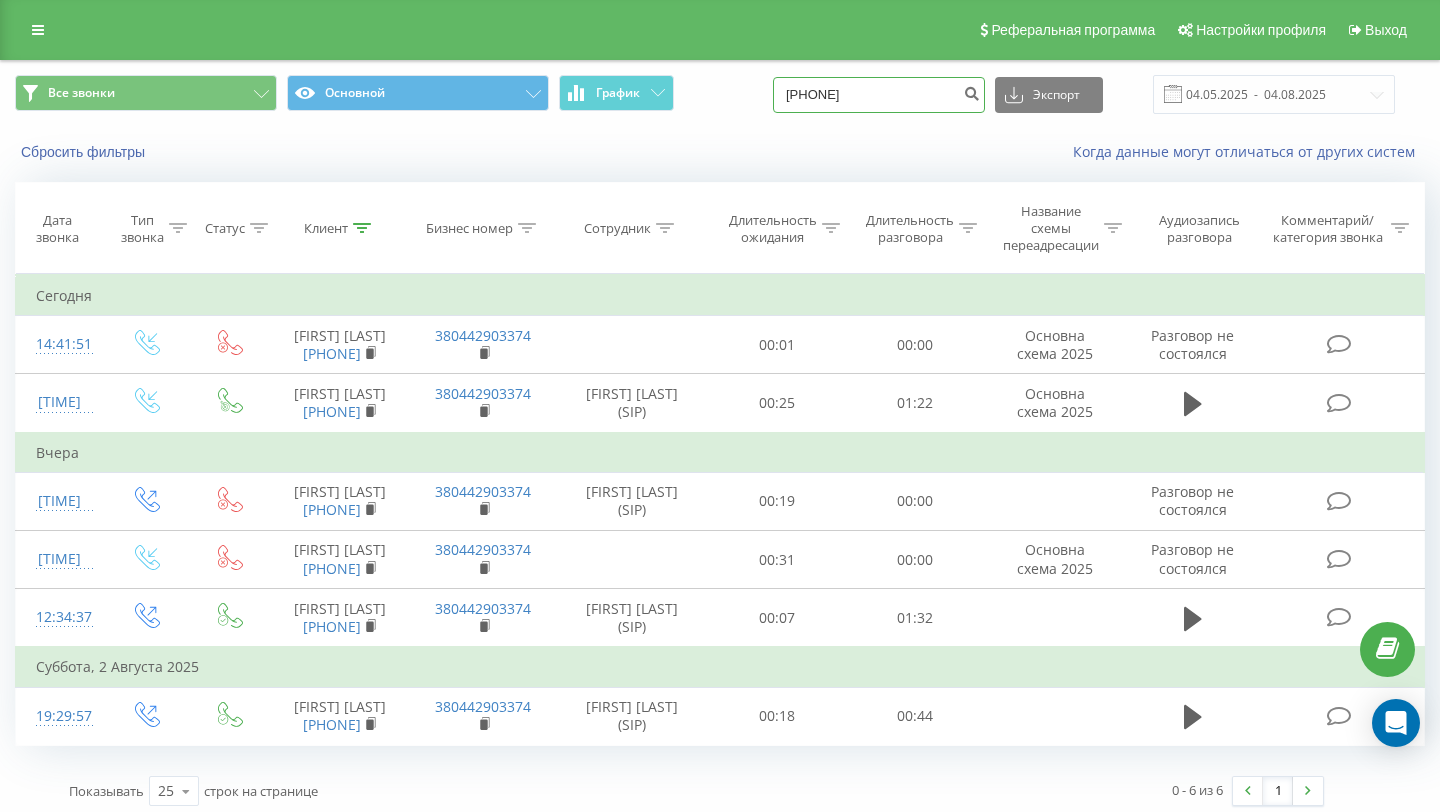 click on "380731242902" at bounding box center (879, 95) 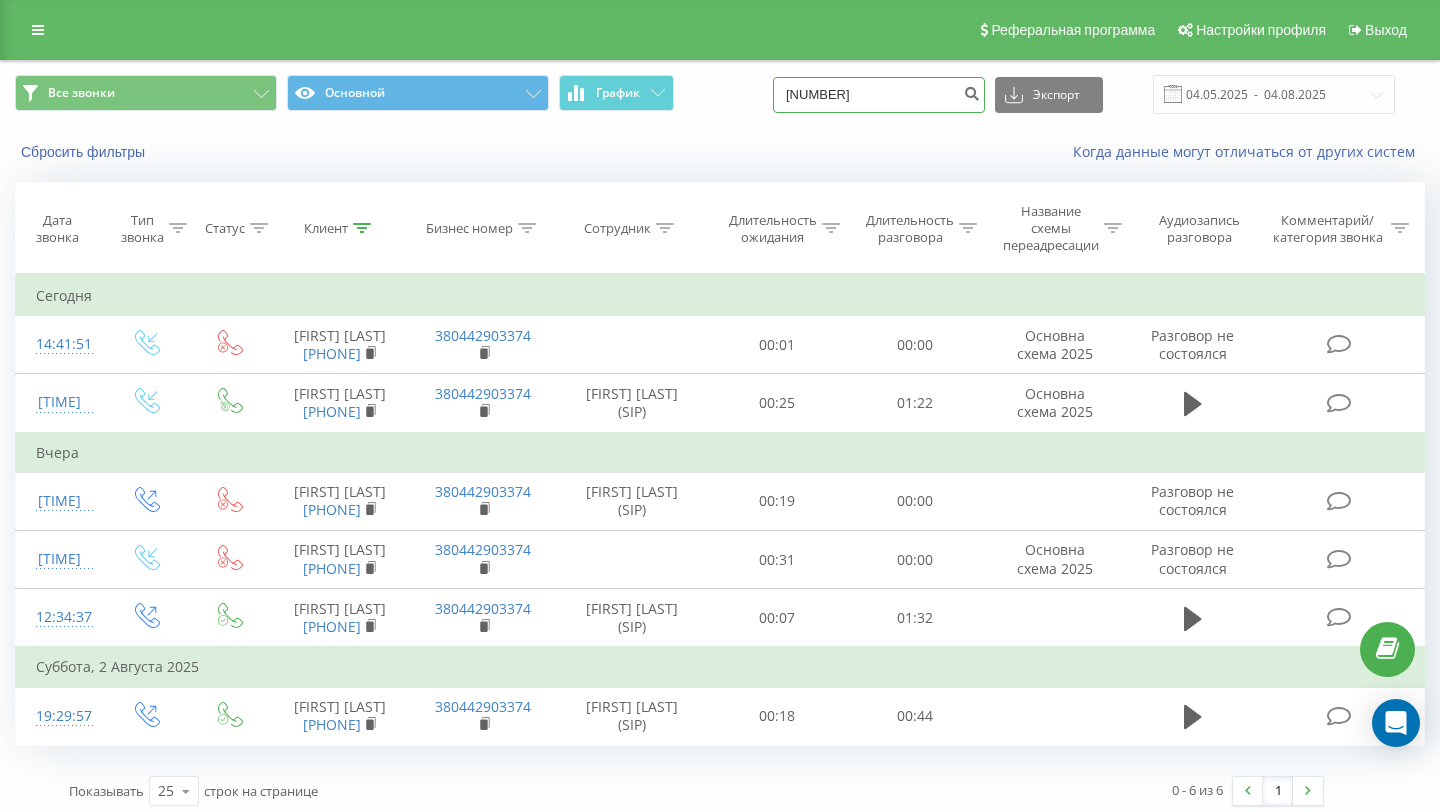 type on "[PHONE]" 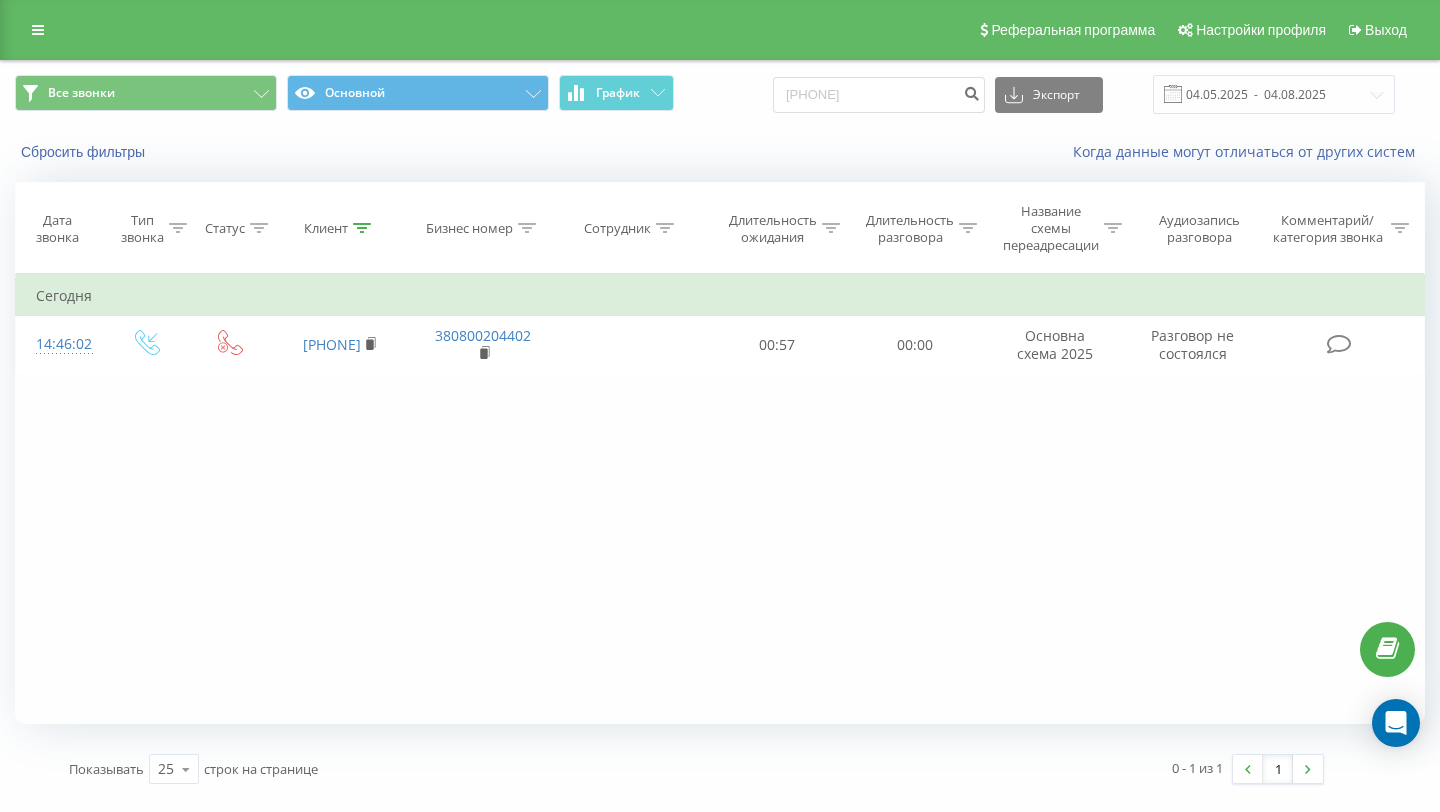 scroll, scrollTop: 0, scrollLeft: 0, axis: both 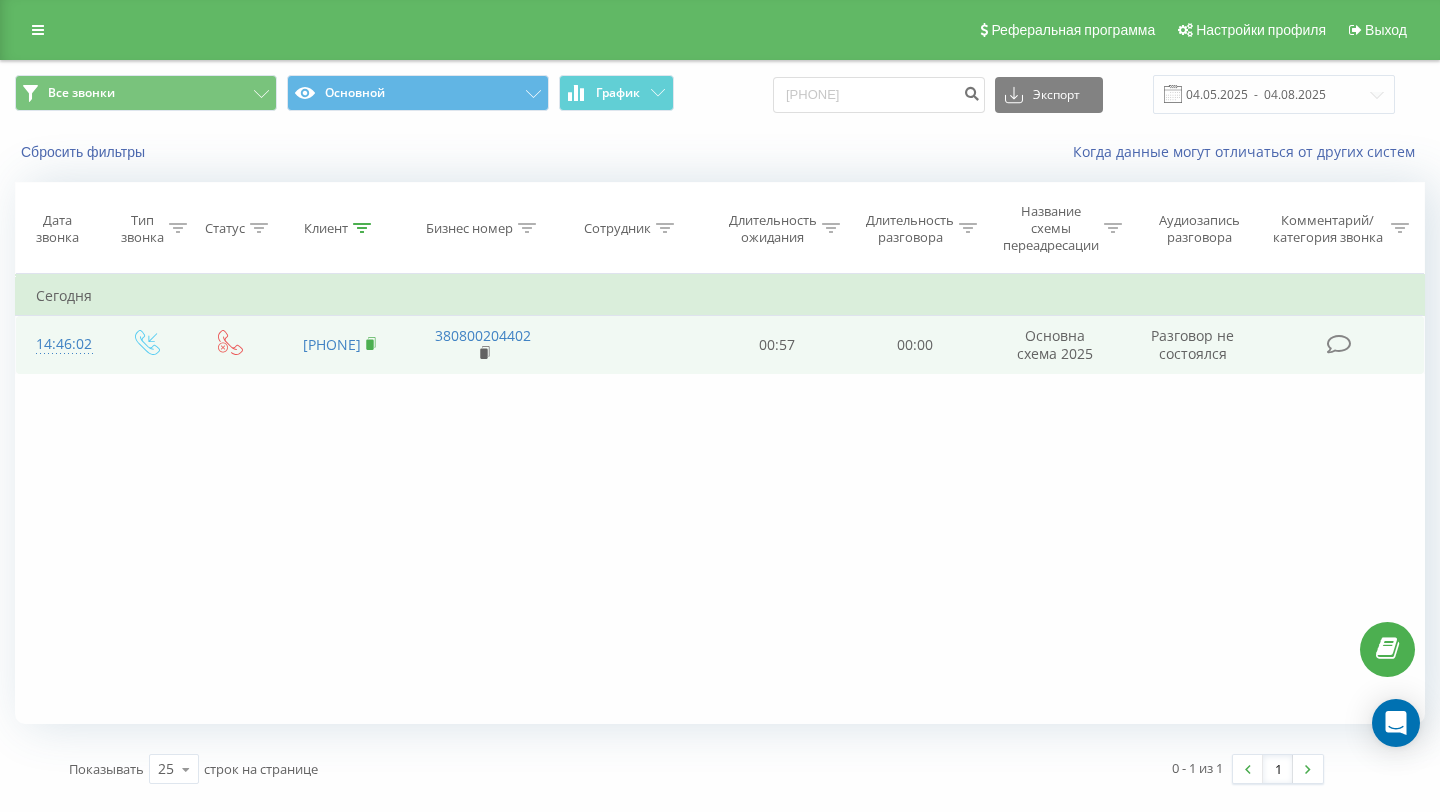 click 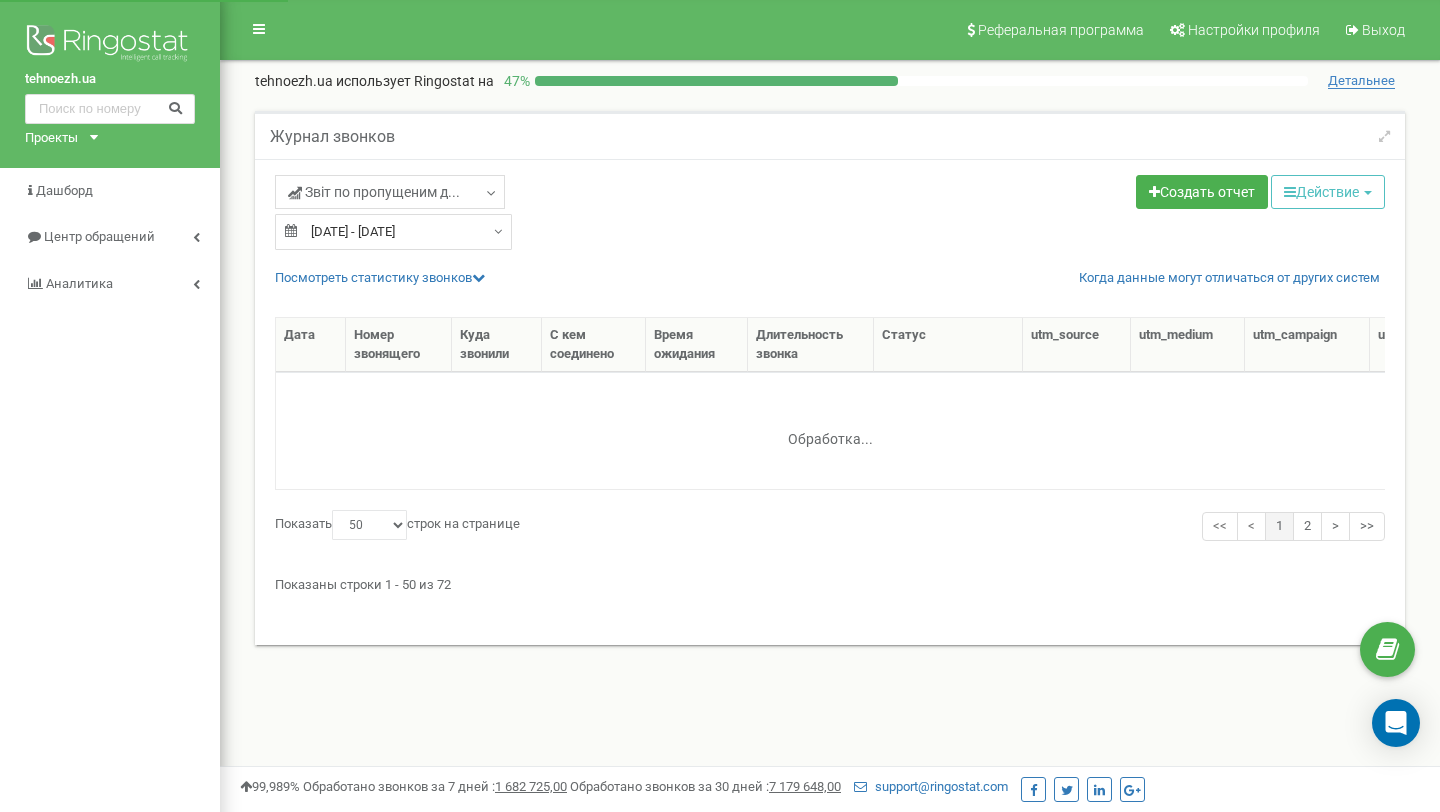 select on "50" 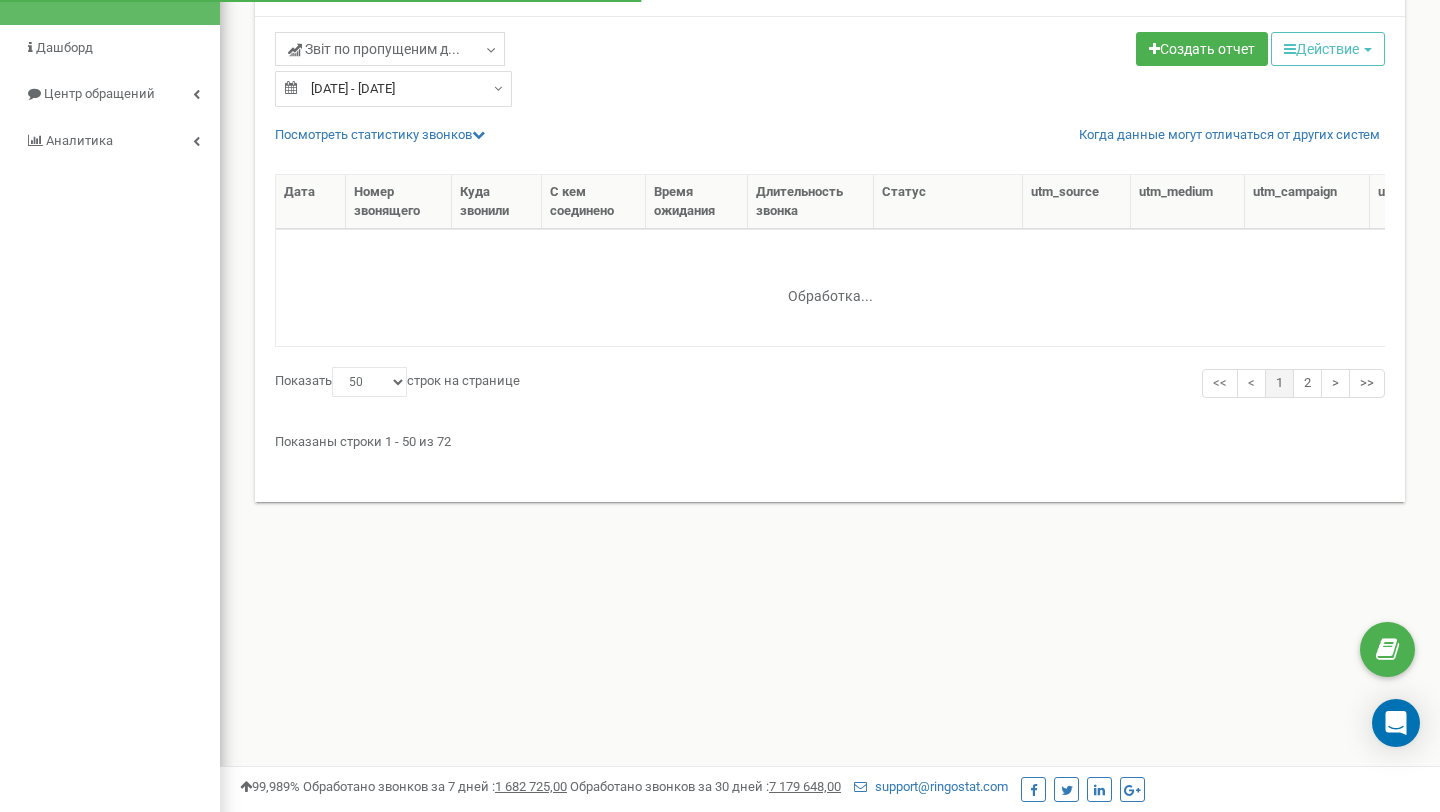 scroll, scrollTop: 143, scrollLeft: 0, axis: vertical 